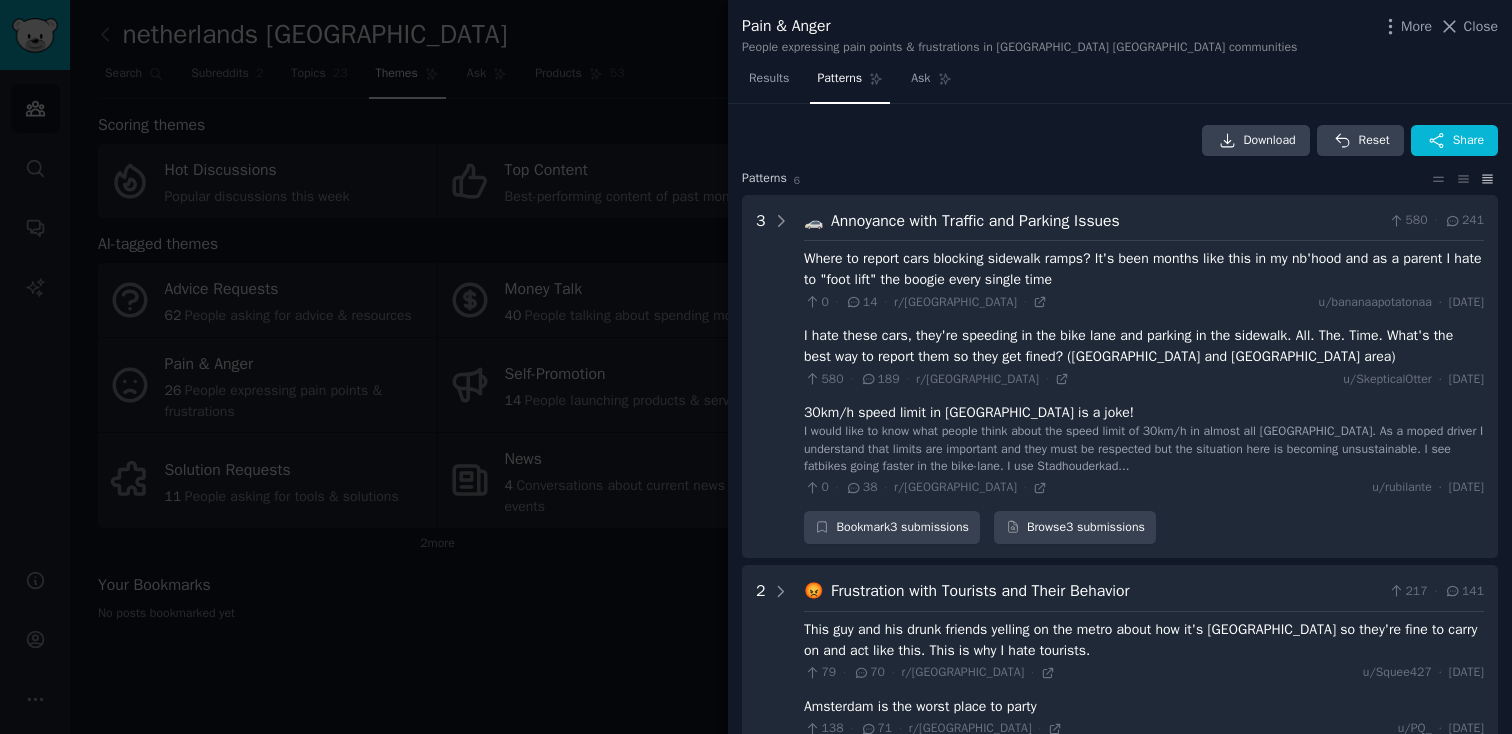 scroll, scrollTop: 0, scrollLeft: 0, axis: both 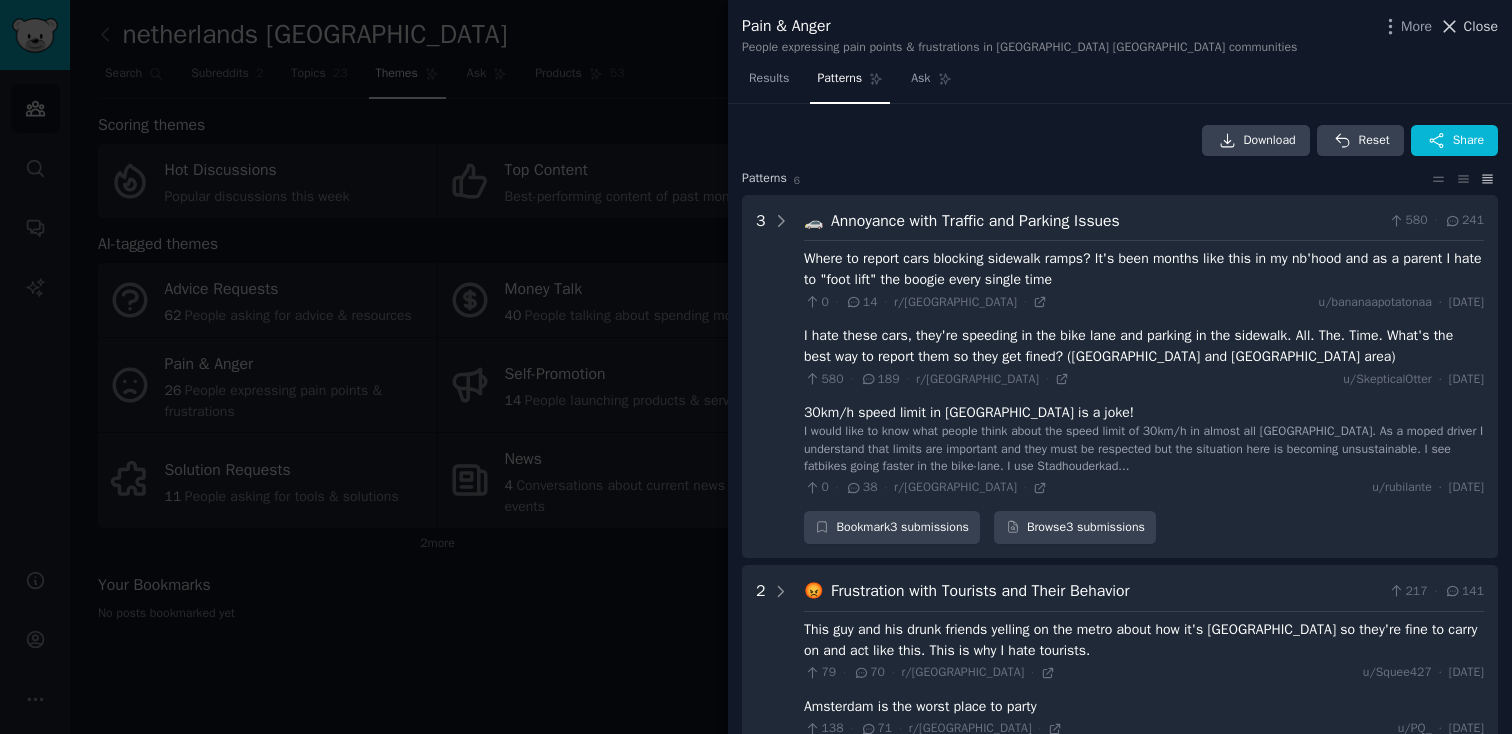click on "Close" at bounding box center (1481, 26) 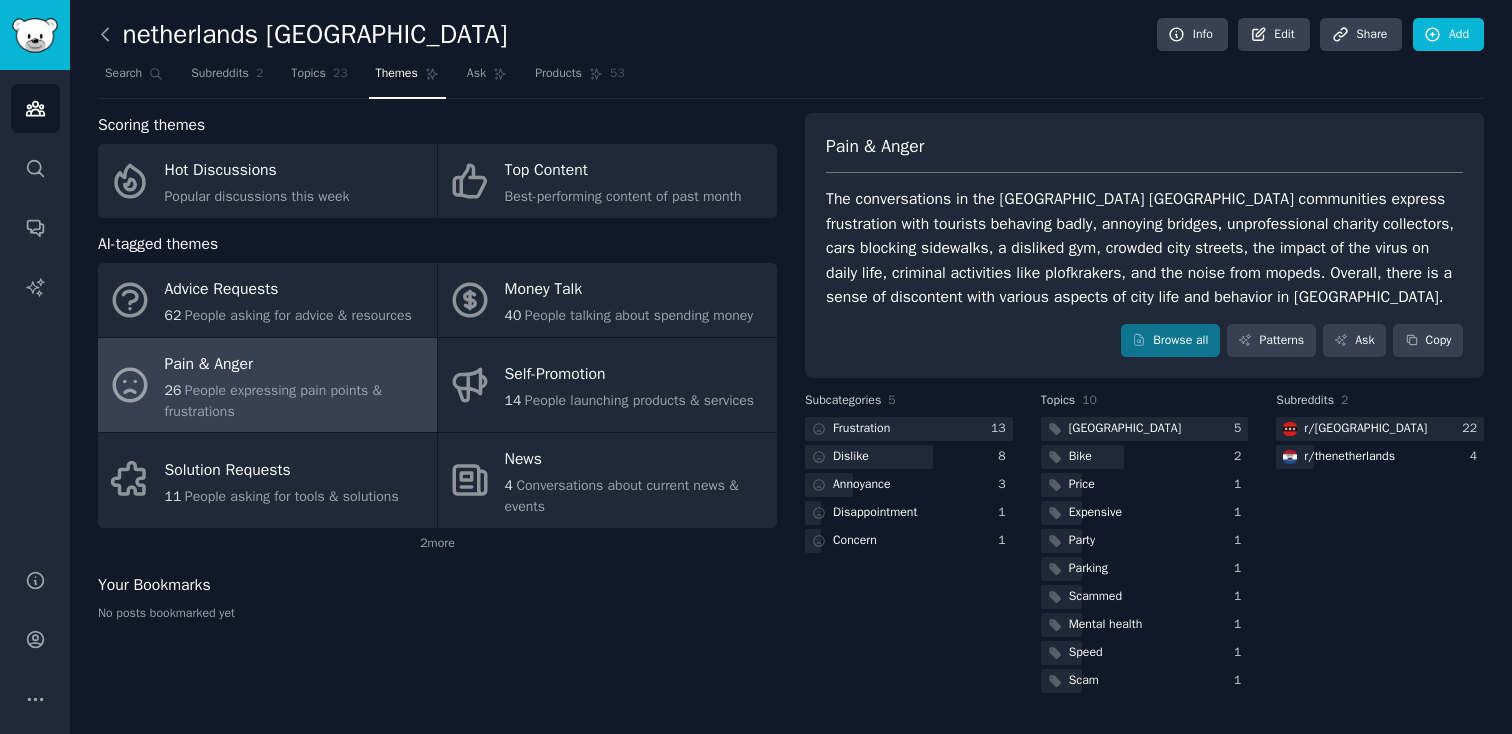 click 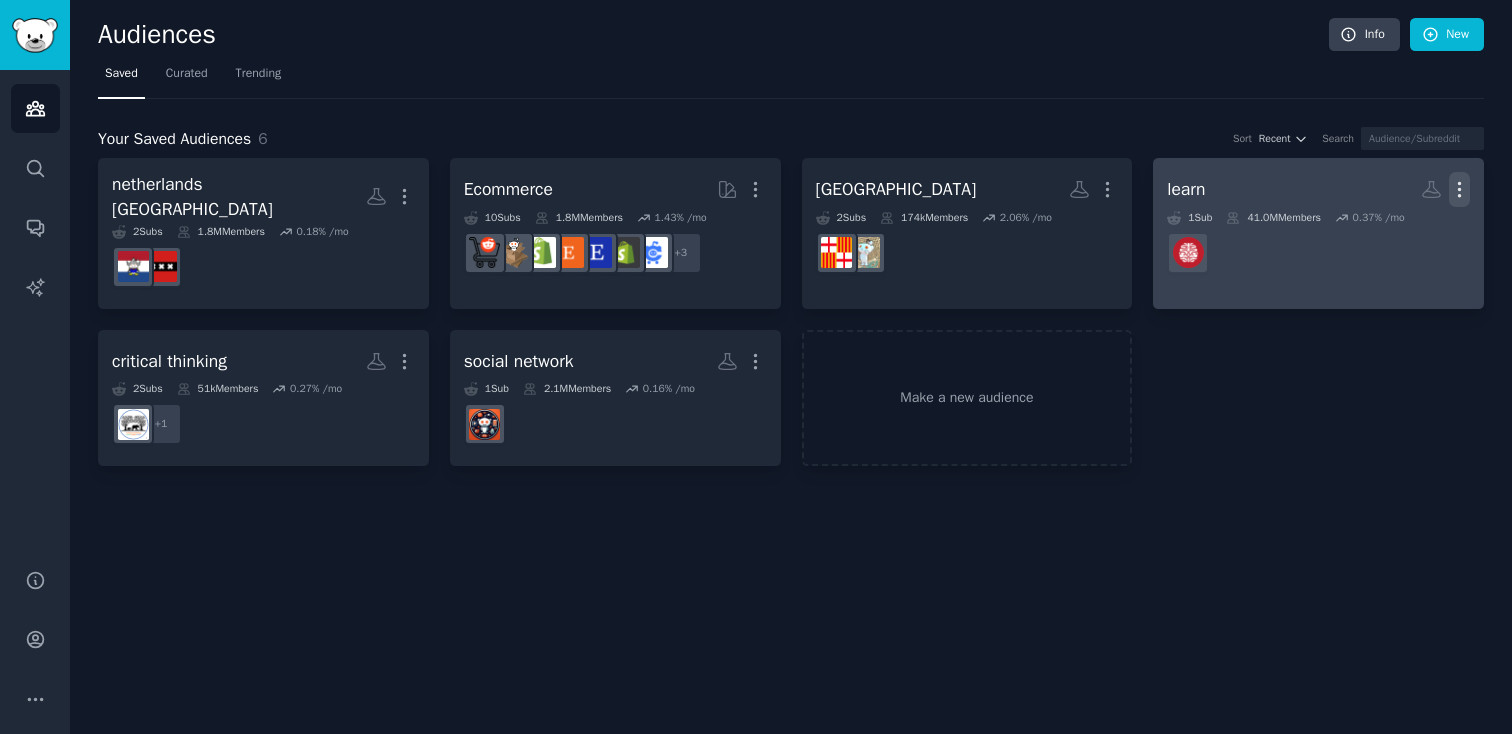click 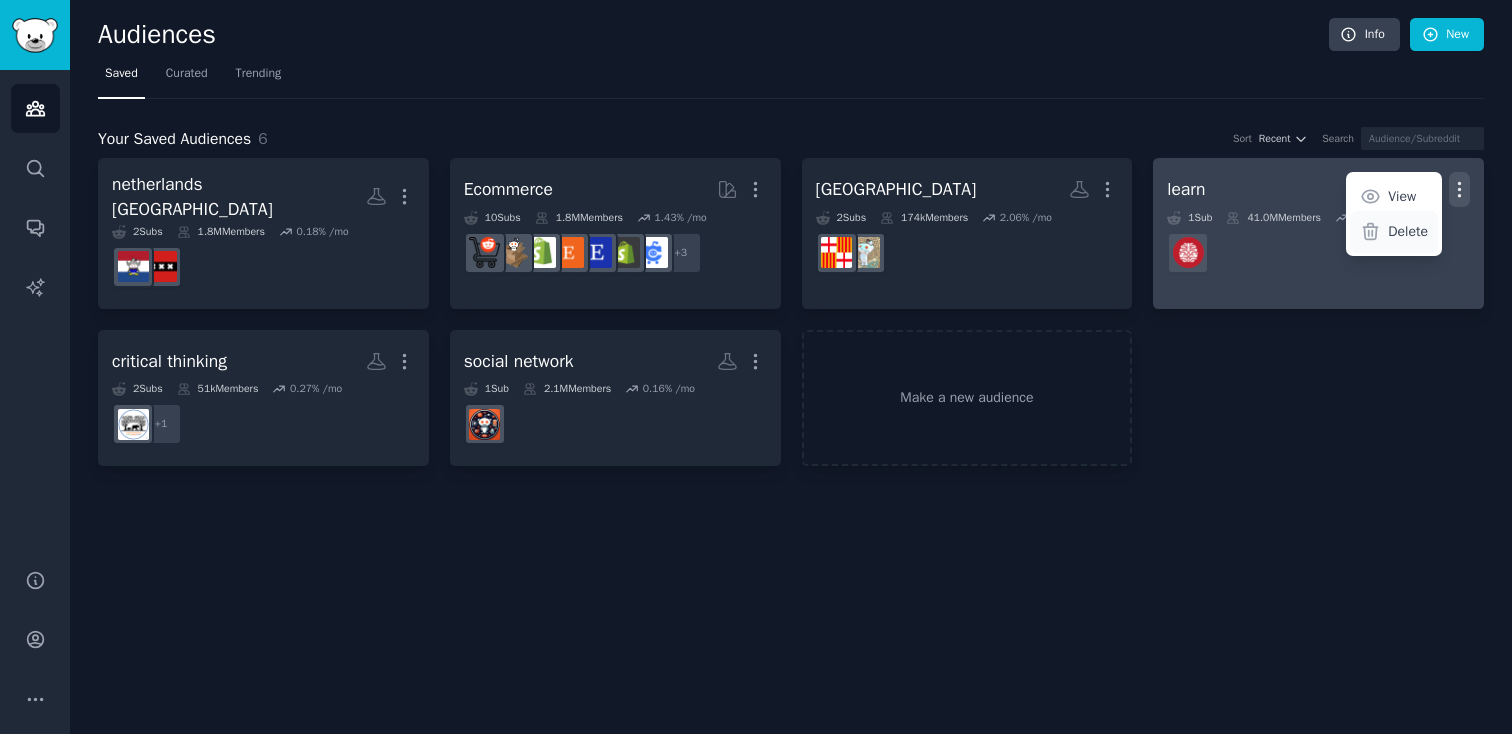 click on "Delete" at bounding box center (1408, 231) 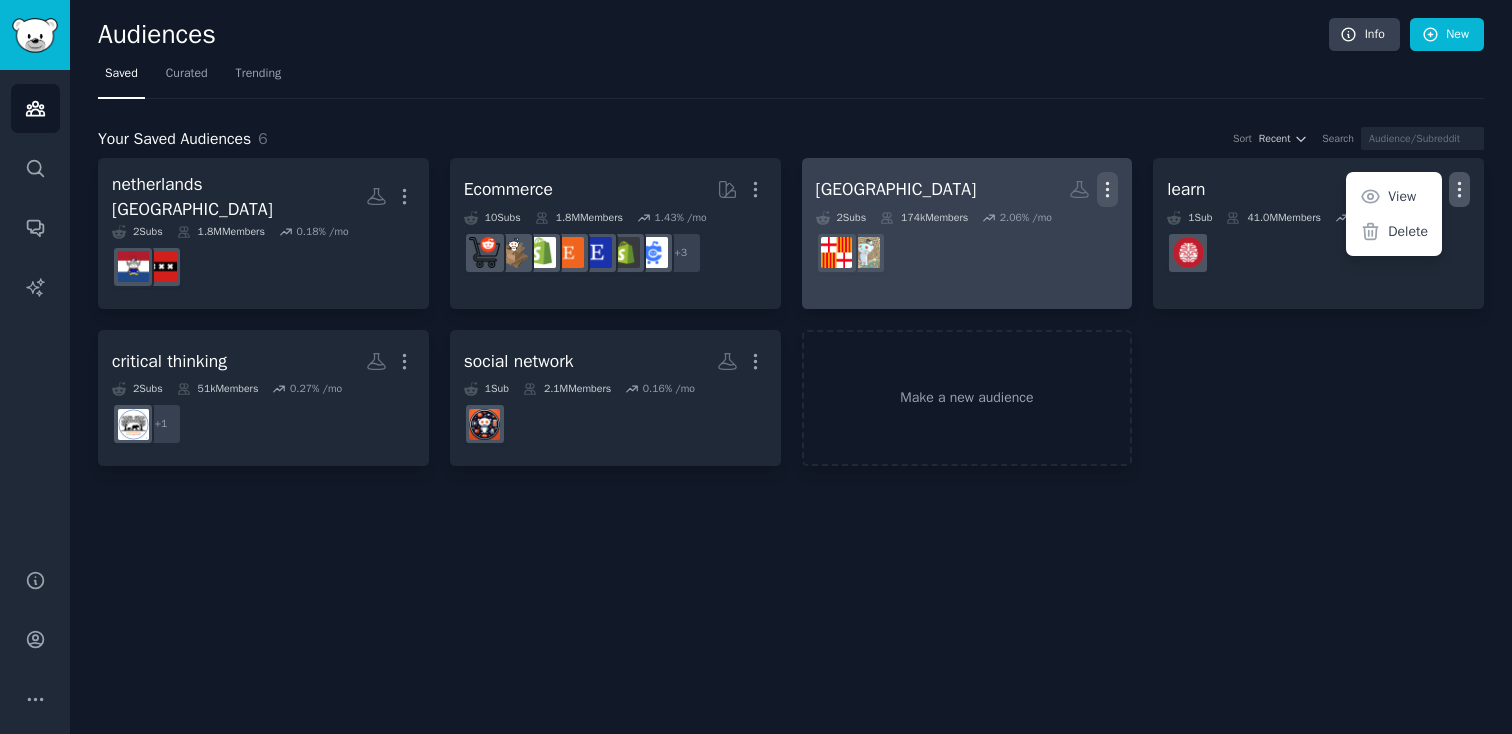 click 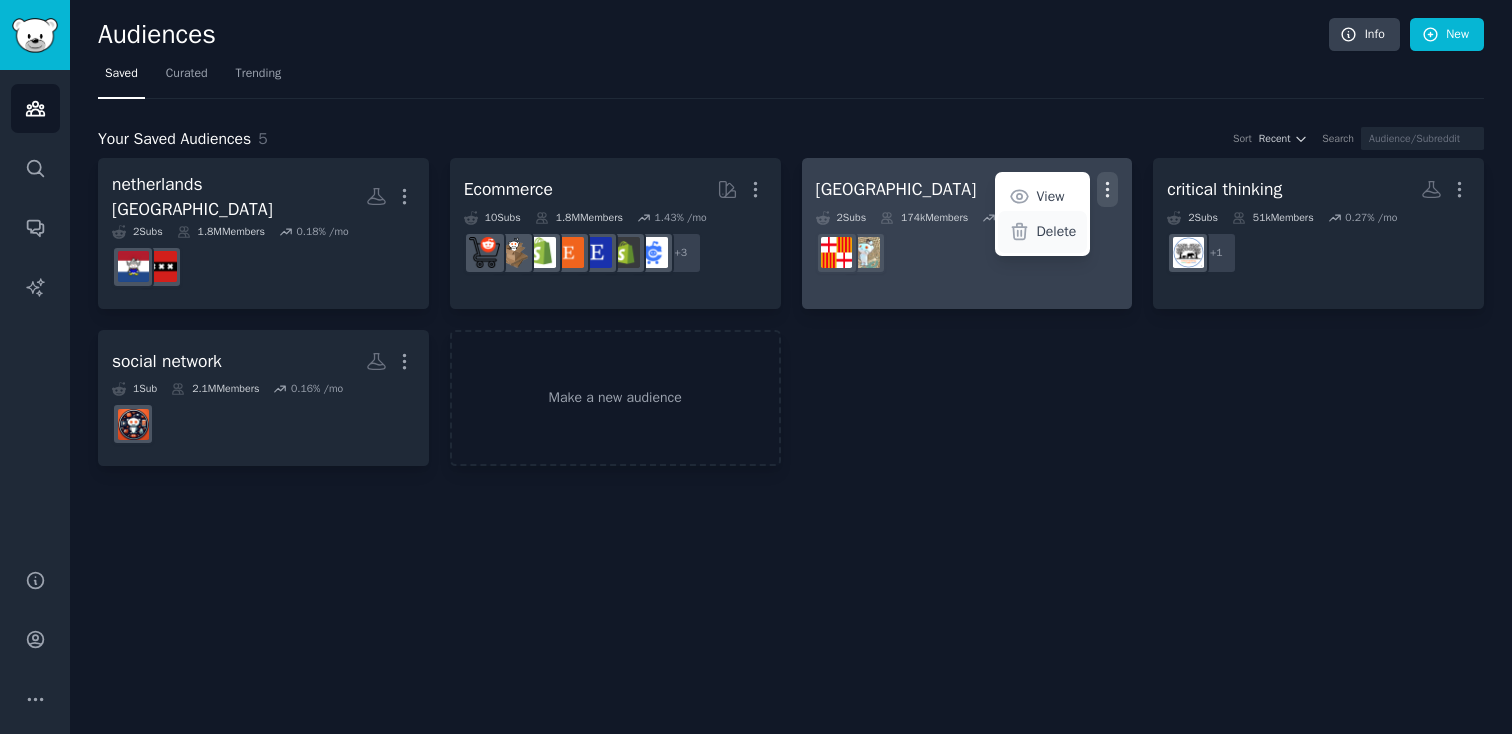 click on "Delete" at bounding box center [1057, 231] 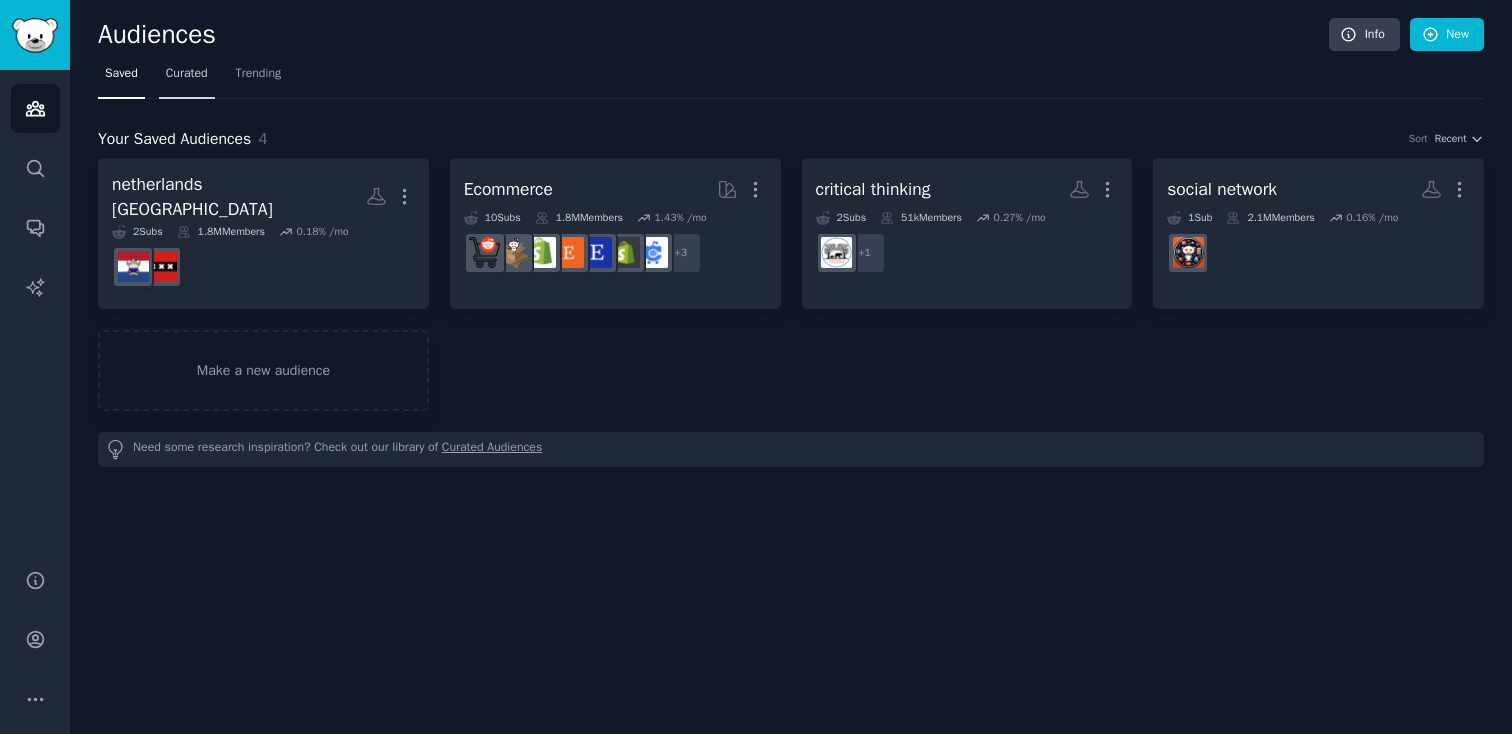 click on "Curated" at bounding box center (187, 74) 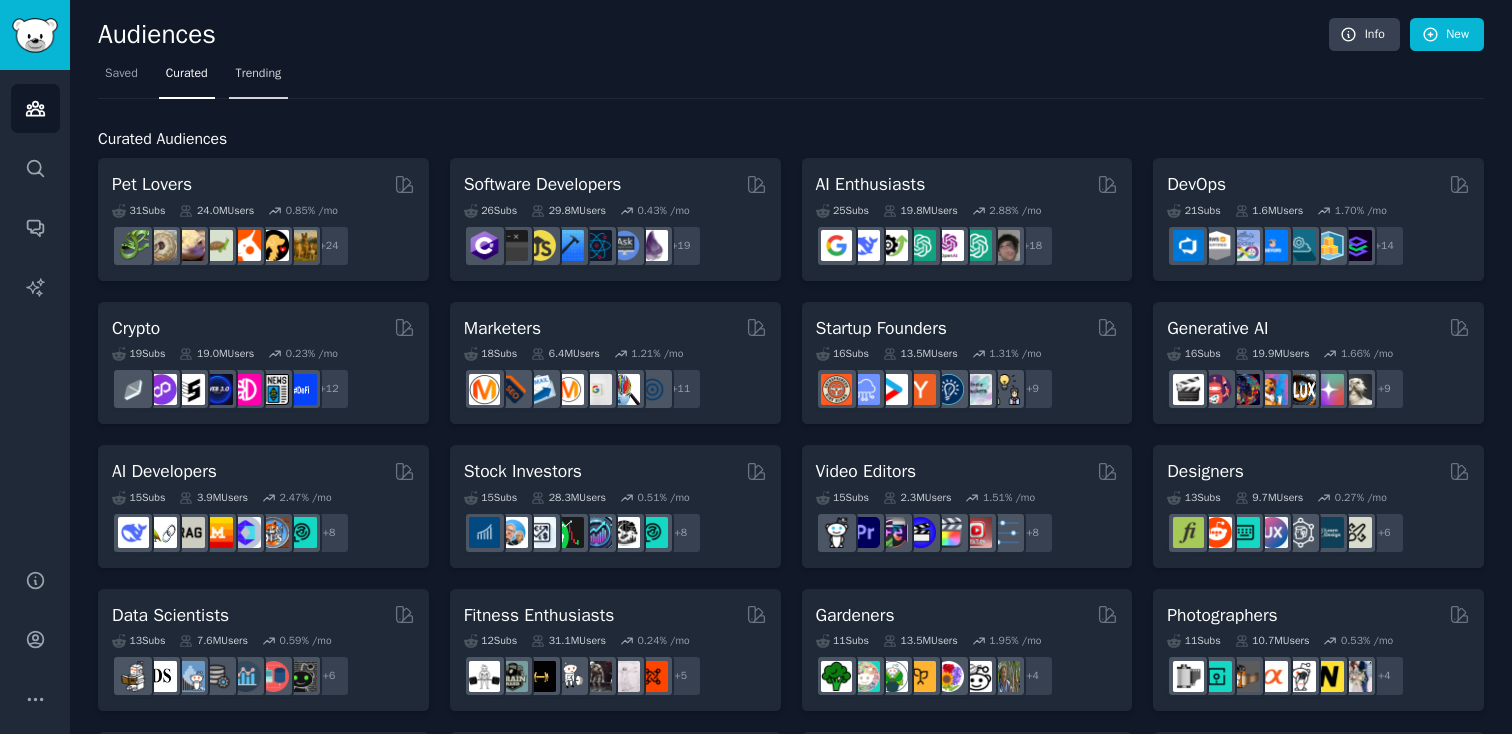 click on "Trending" at bounding box center (259, 78) 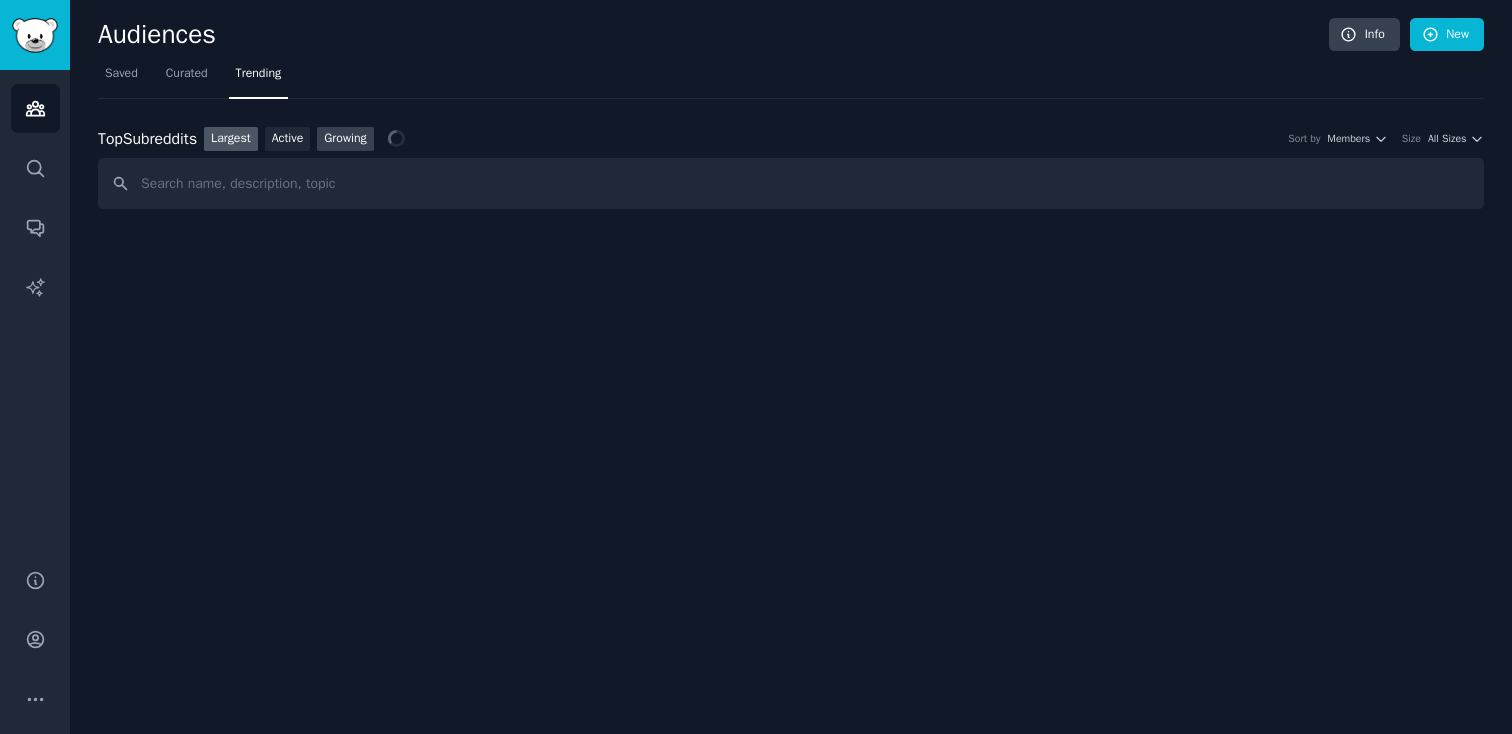 click on "Growing" at bounding box center (345, 139) 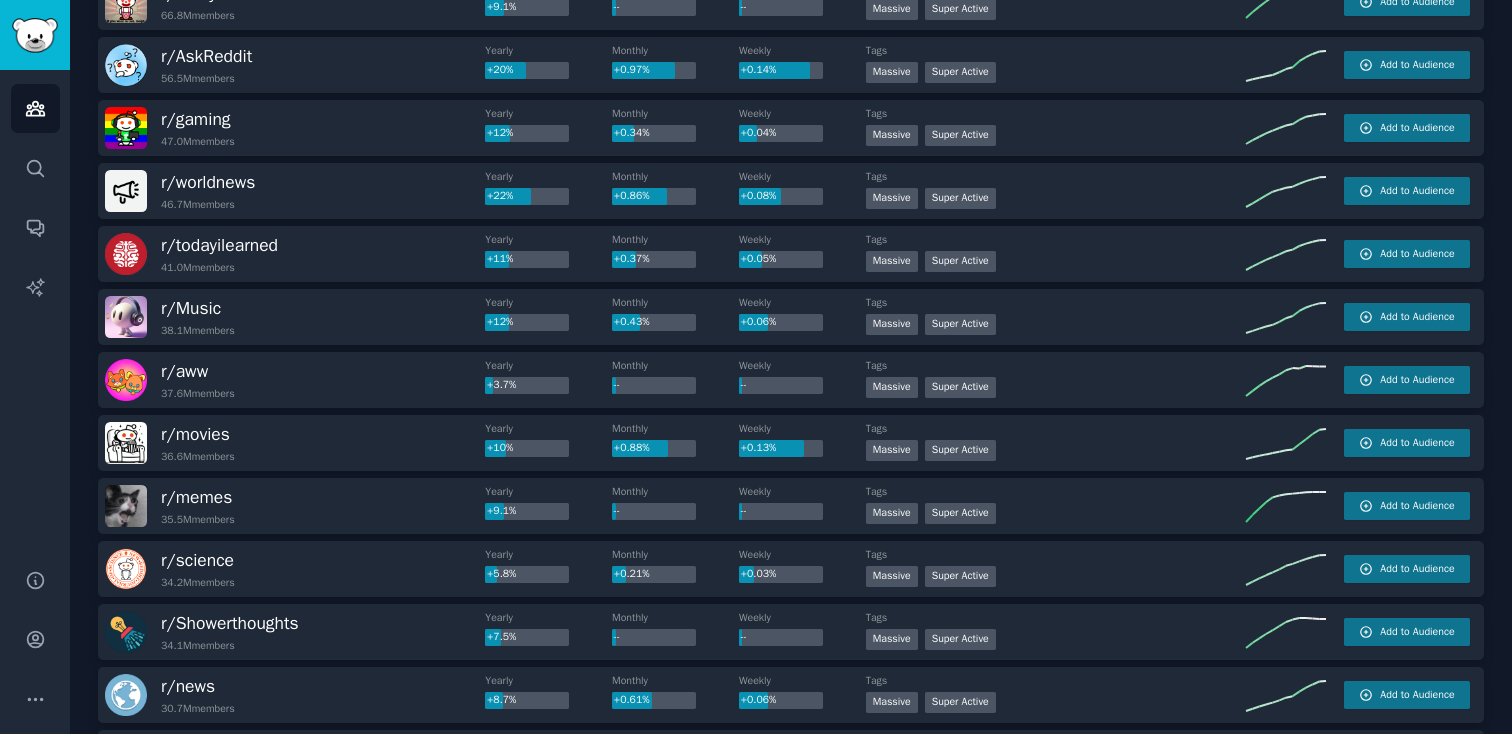 scroll, scrollTop: 318, scrollLeft: 0, axis: vertical 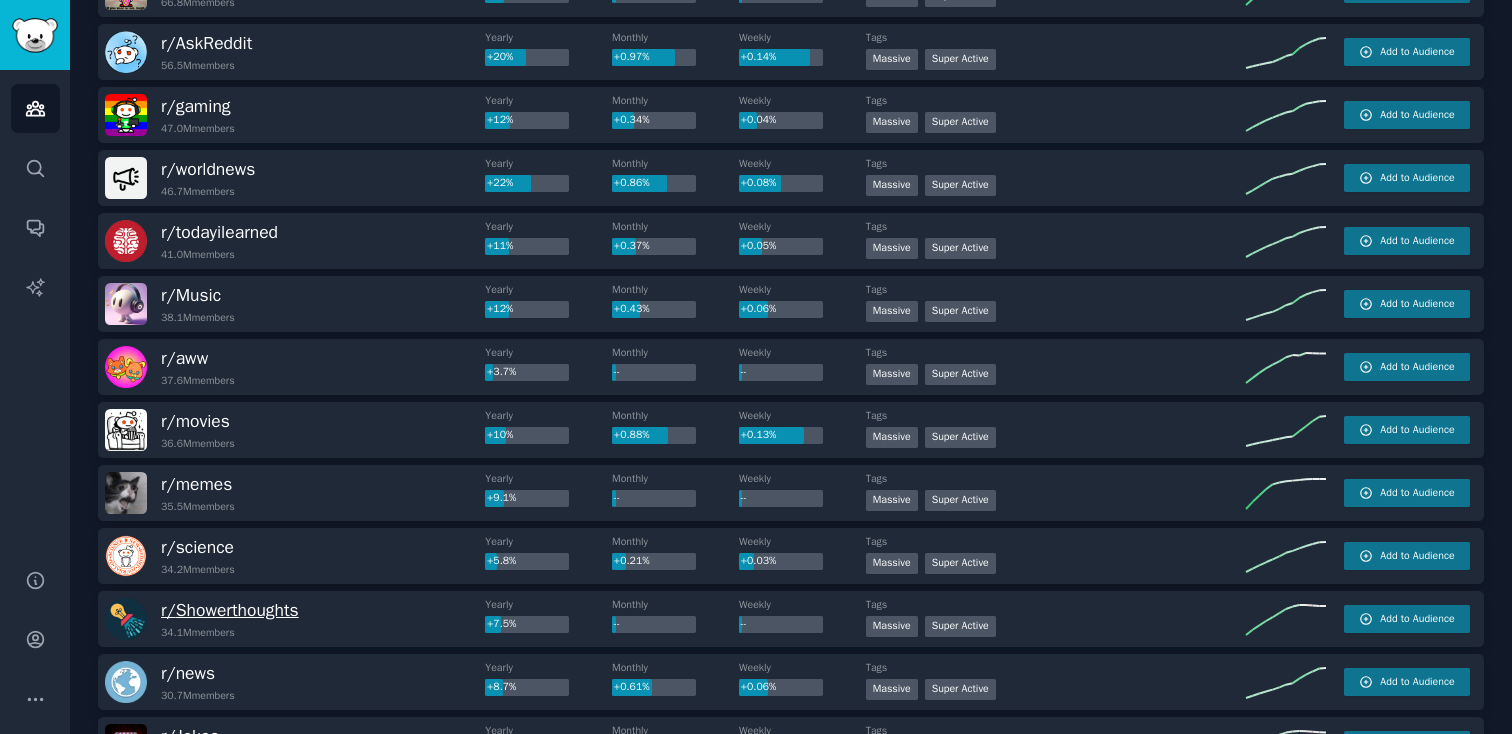 click on "r/ Showerthoughts" at bounding box center [230, 610] 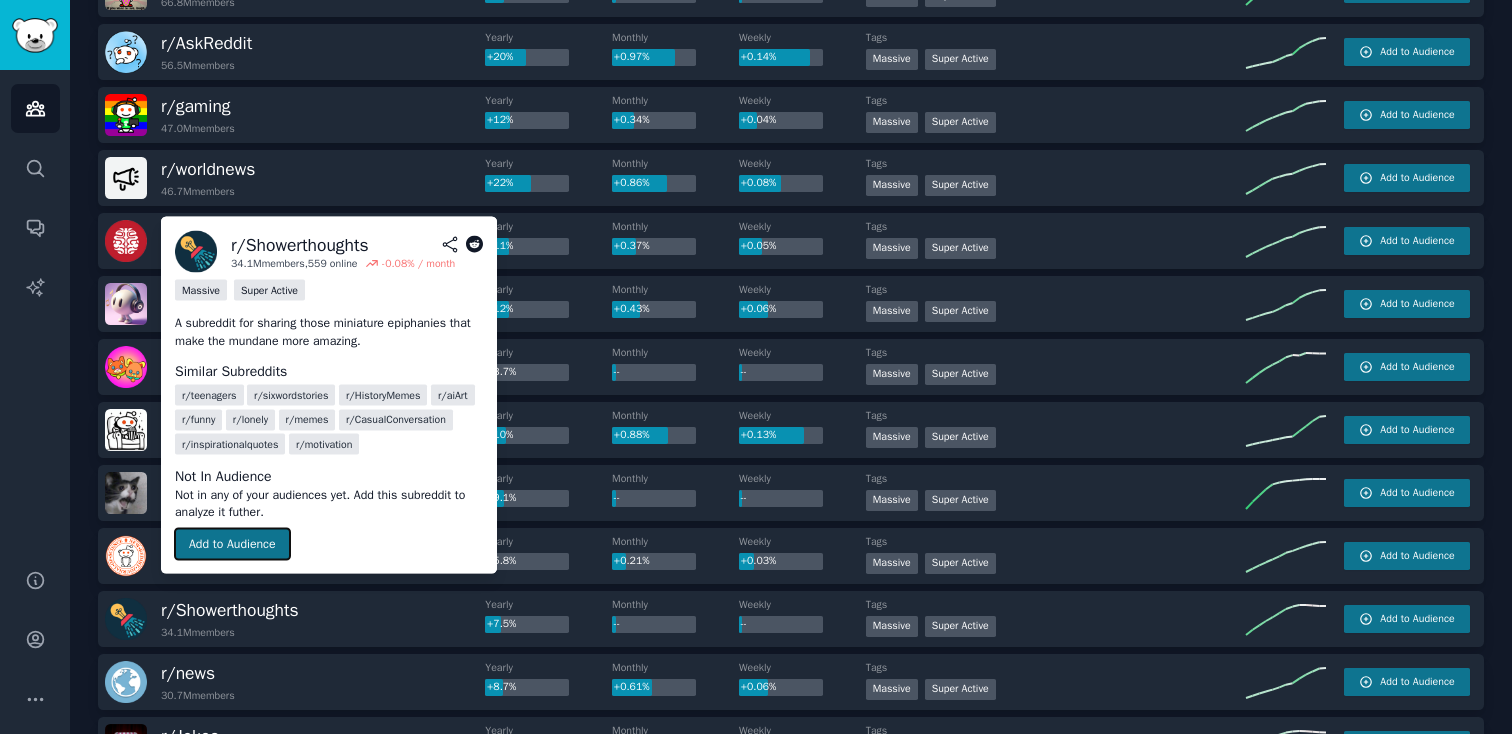click on "Add to Audience" at bounding box center [232, 544] 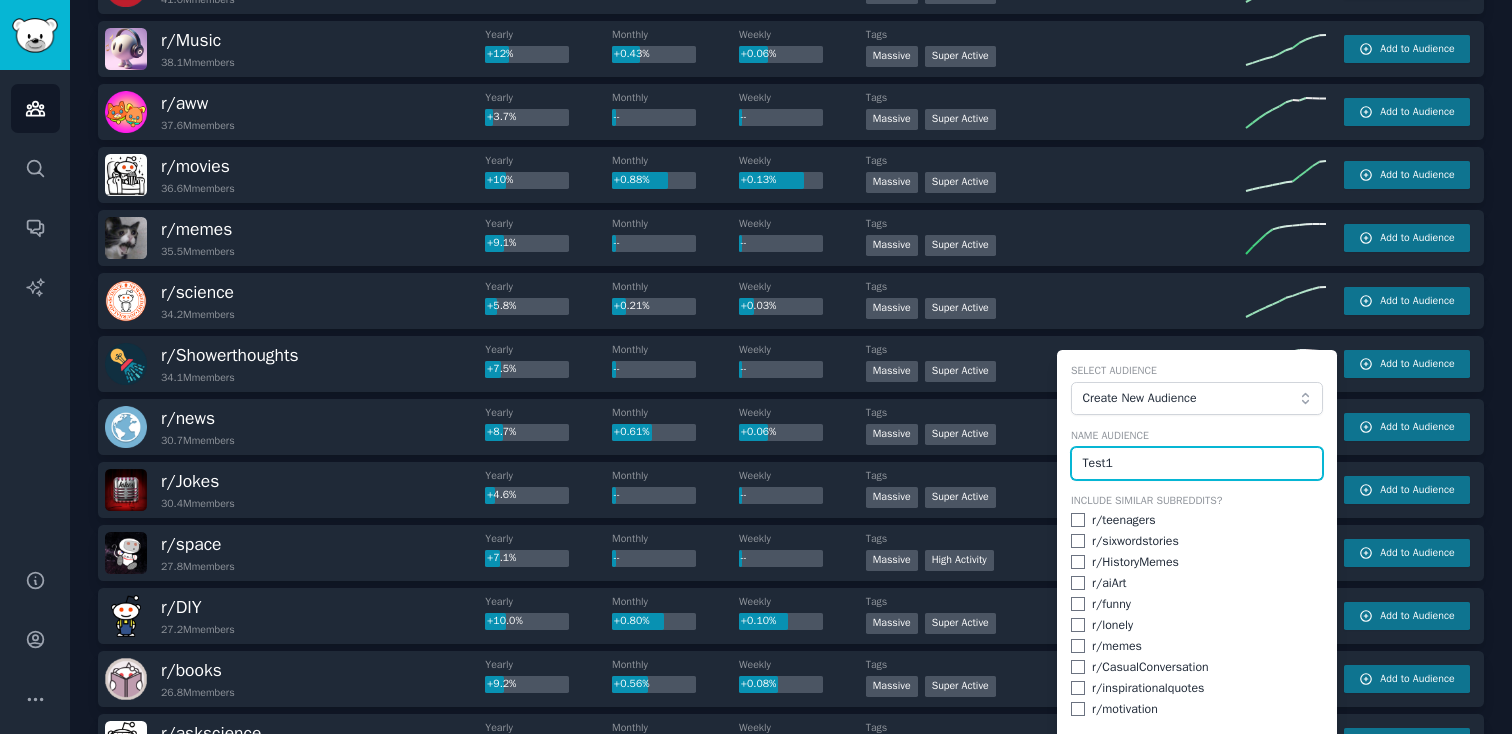 scroll, scrollTop: 686, scrollLeft: 0, axis: vertical 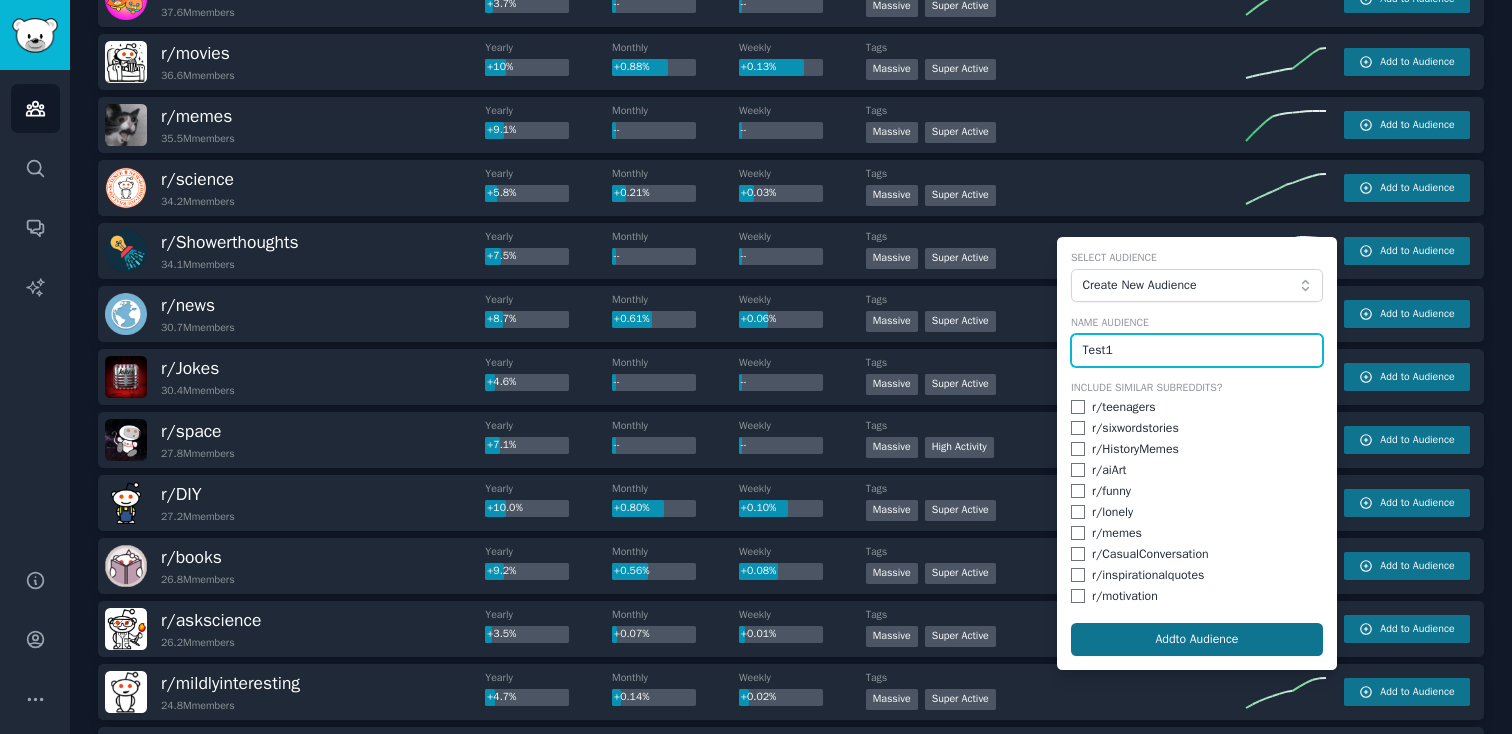 type on "Test1" 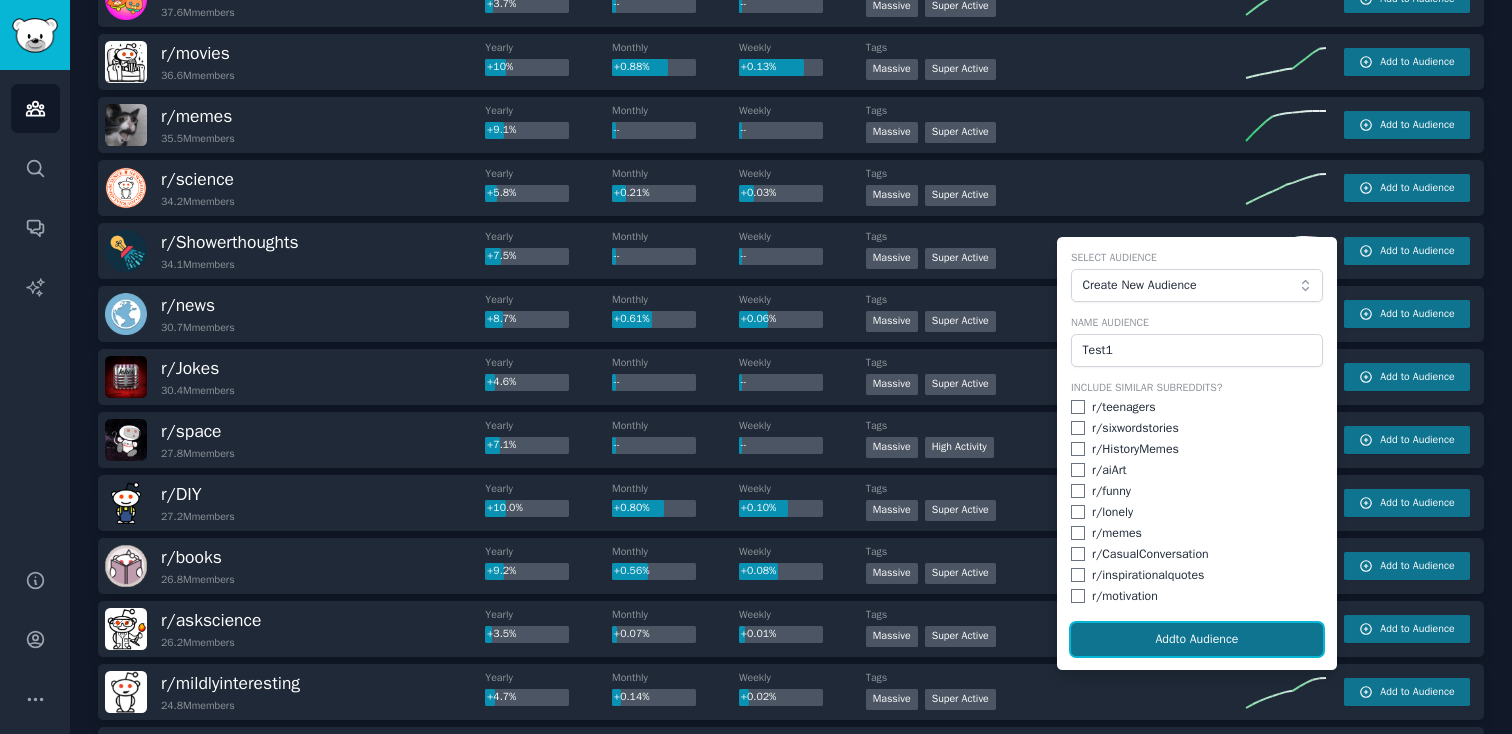 click on "Add  to Audience" at bounding box center (1197, 640) 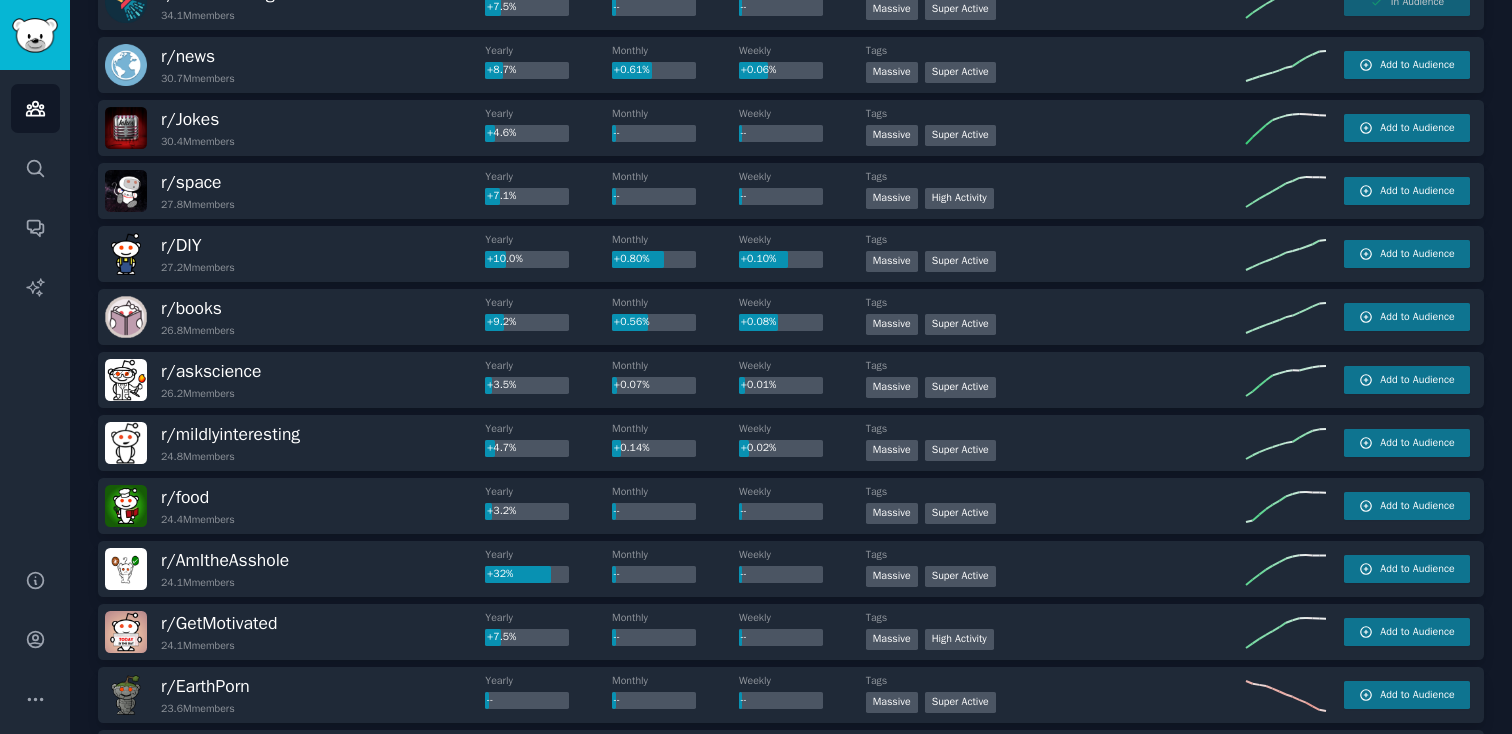 scroll, scrollTop: 937, scrollLeft: 0, axis: vertical 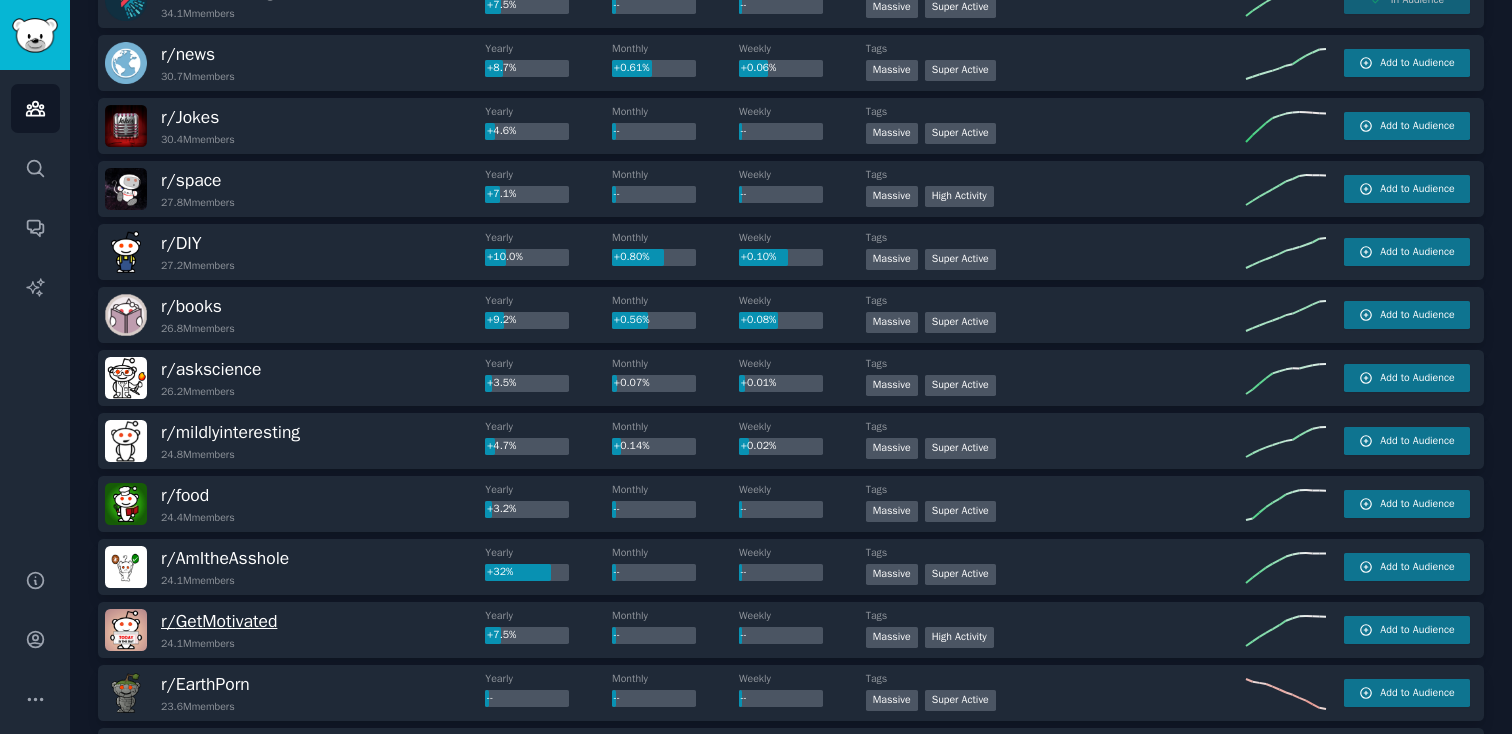 click on "r/ GetMotivated" at bounding box center (219, 621) 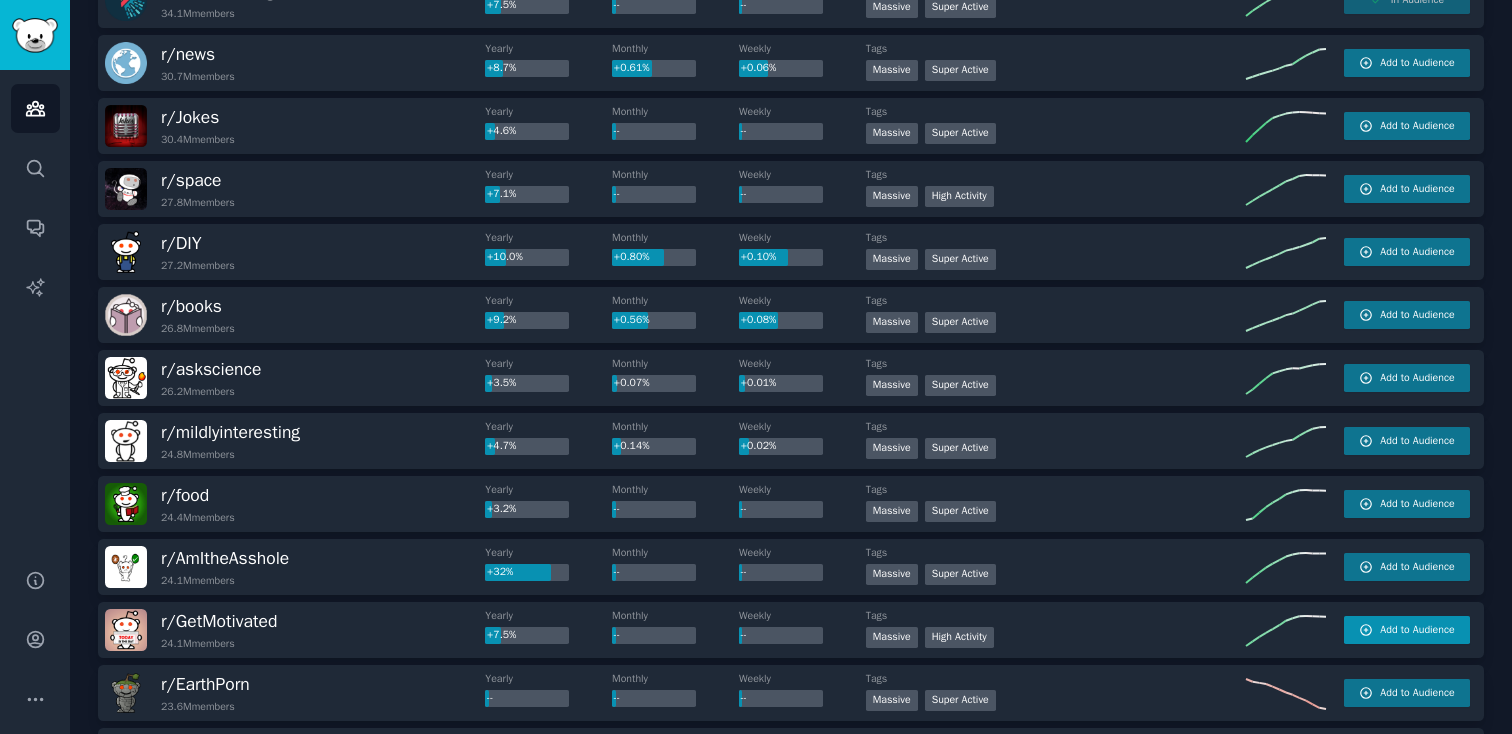 click on "Add to Audience" at bounding box center (1417, 630) 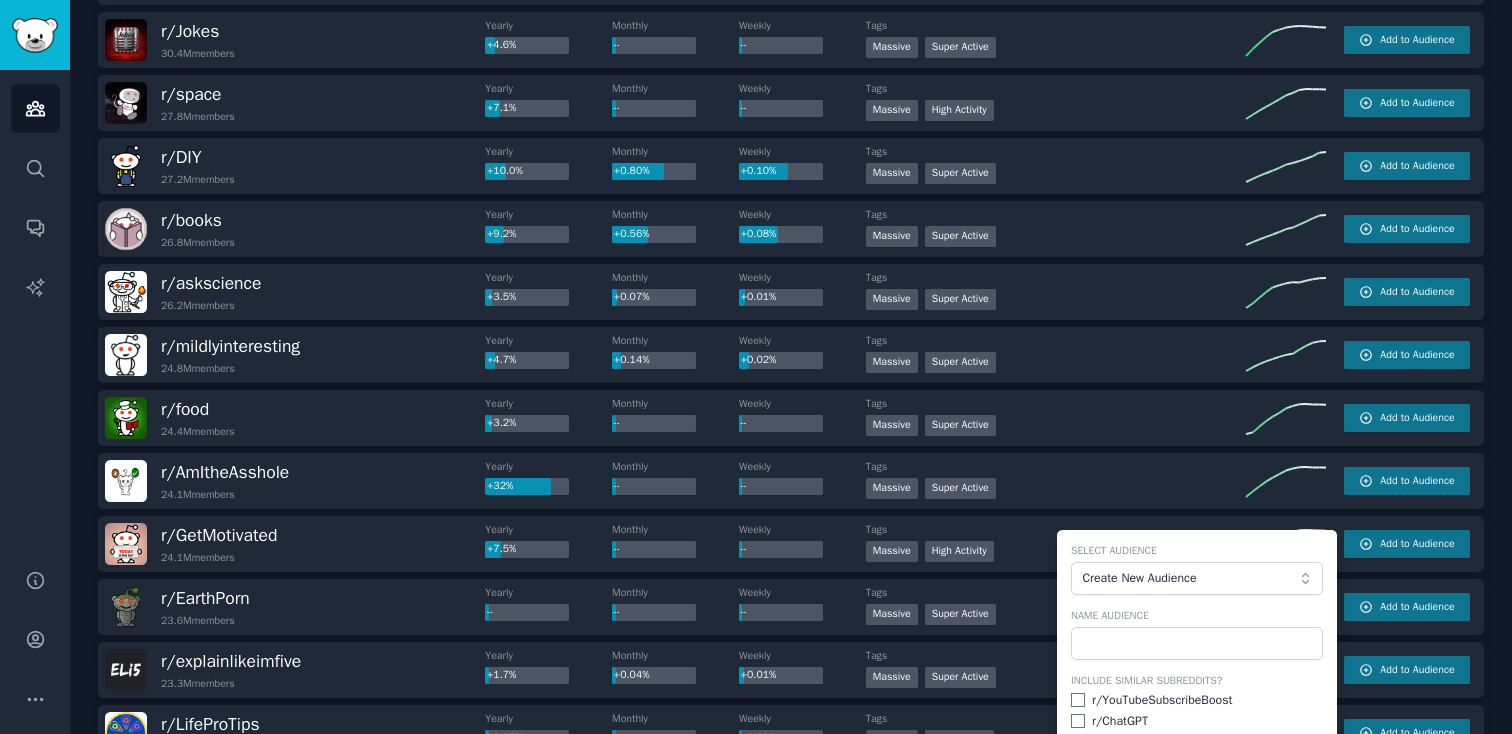 scroll, scrollTop: 1039, scrollLeft: 0, axis: vertical 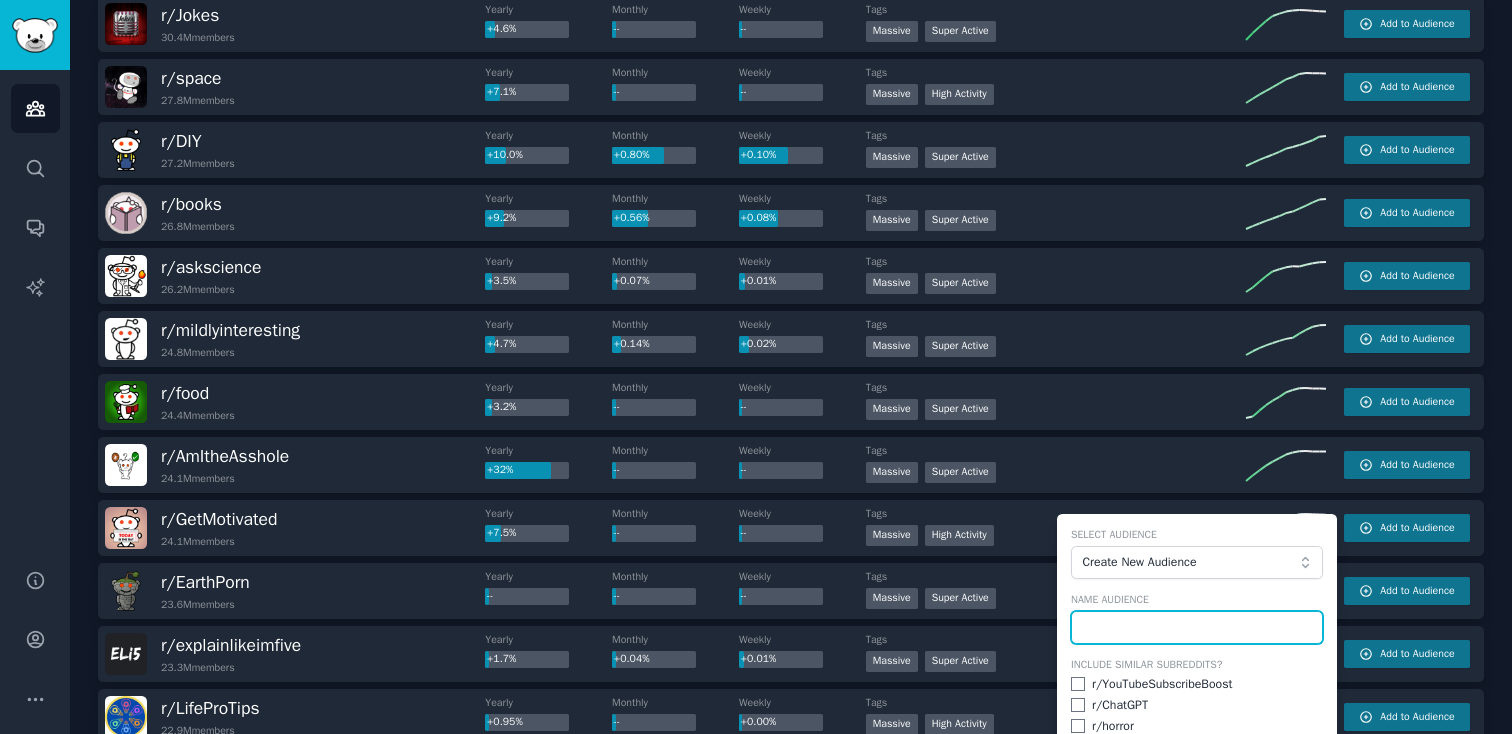 click at bounding box center (1197, 628) 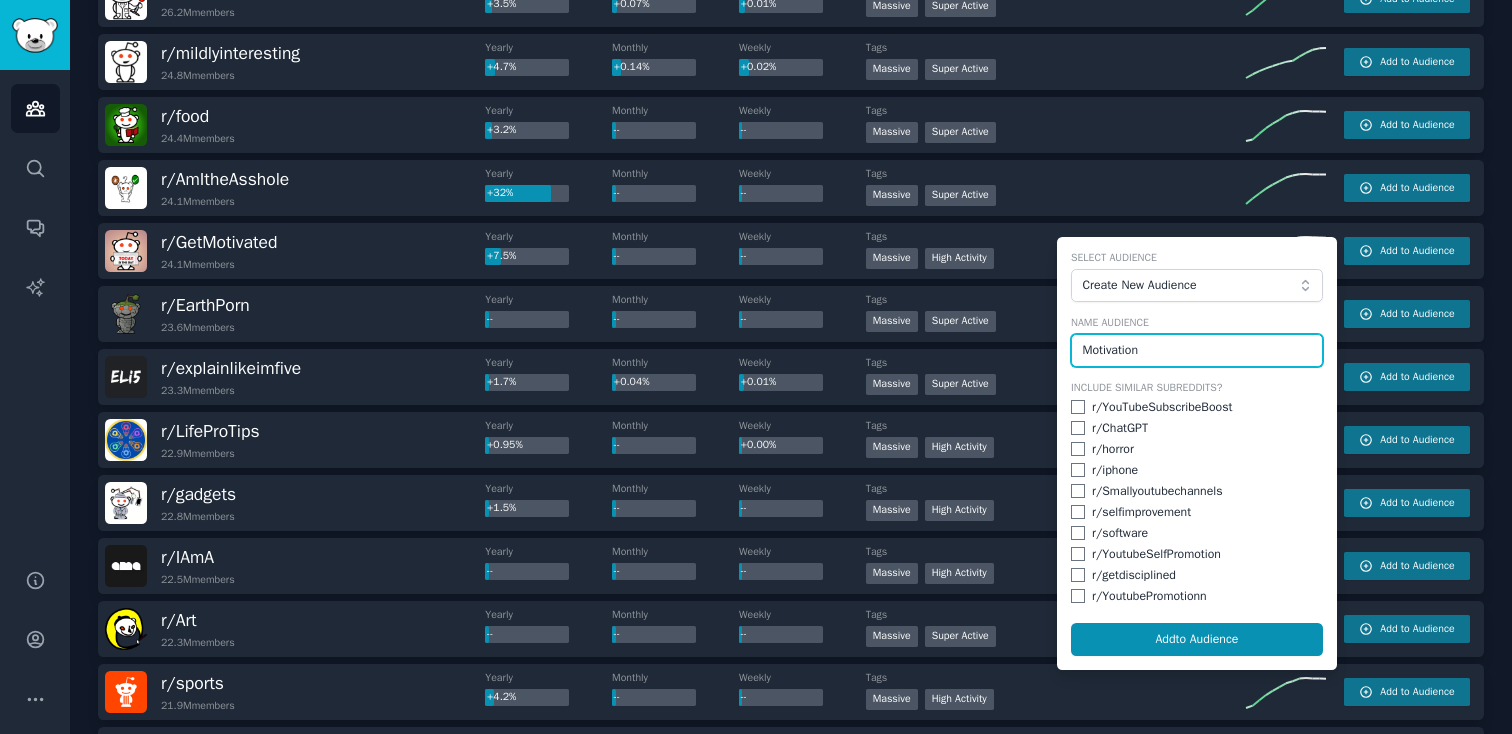 scroll, scrollTop: 1362, scrollLeft: 0, axis: vertical 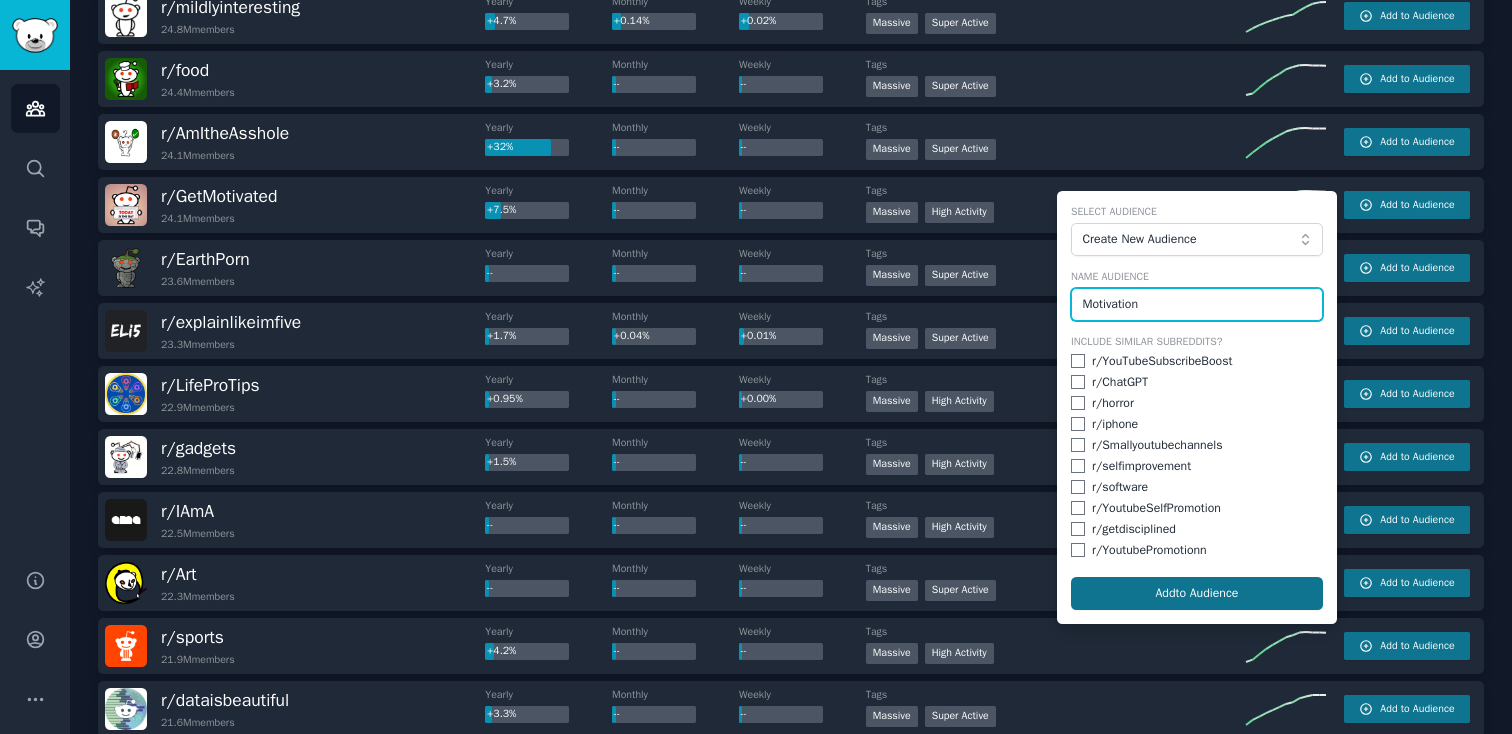 type on "Motivation" 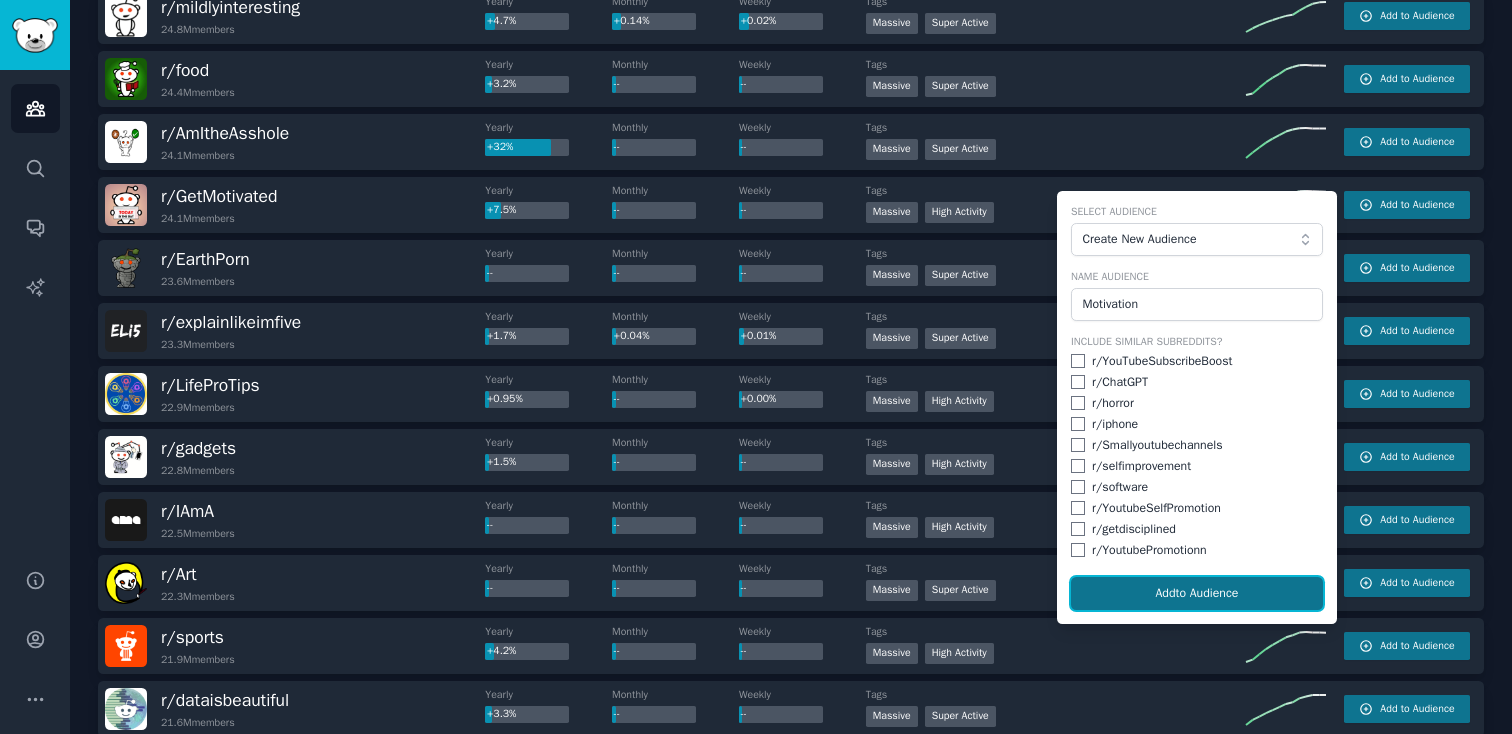 click on "Add  to Audience" at bounding box center [1197, 594] 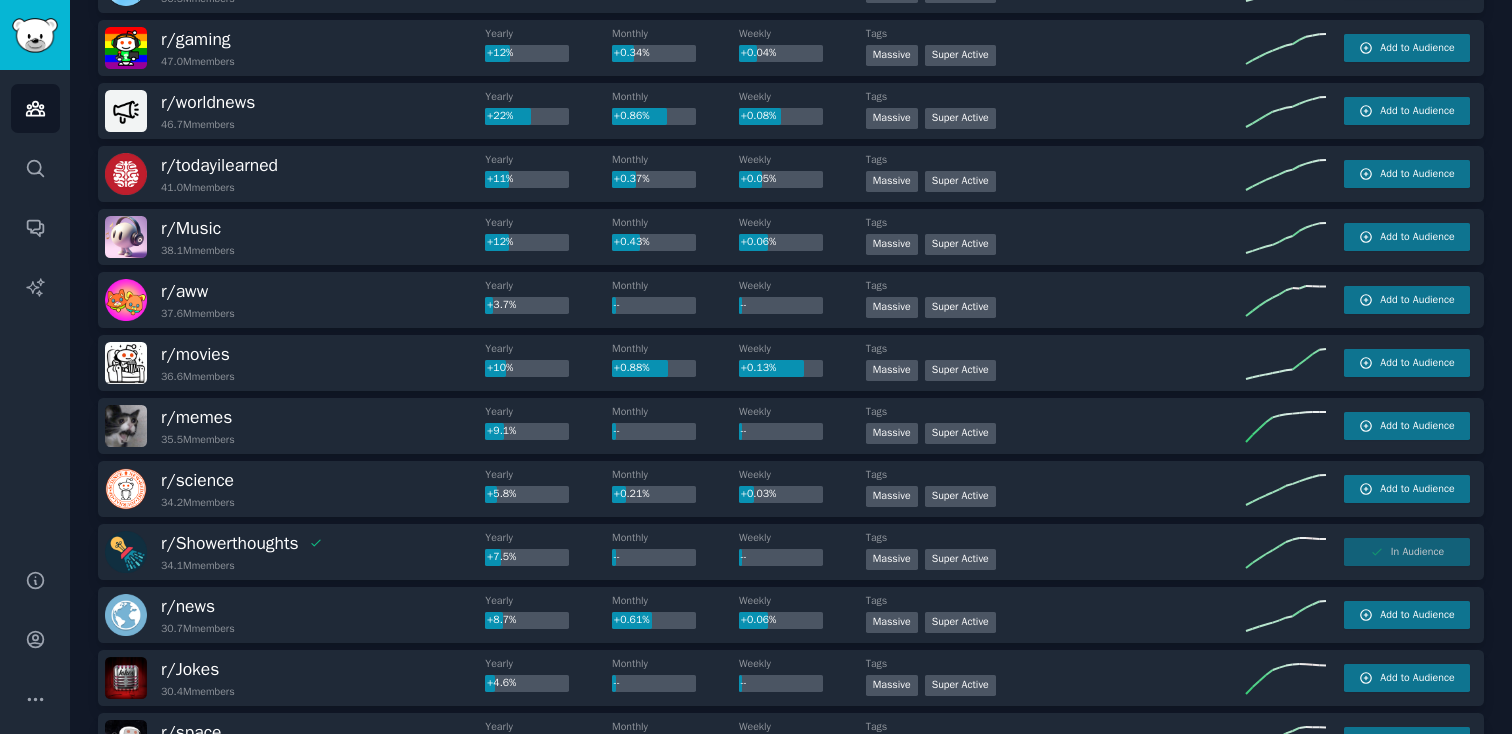 scroll, scrollTop: 0, scrollLeft: 0, axis: both 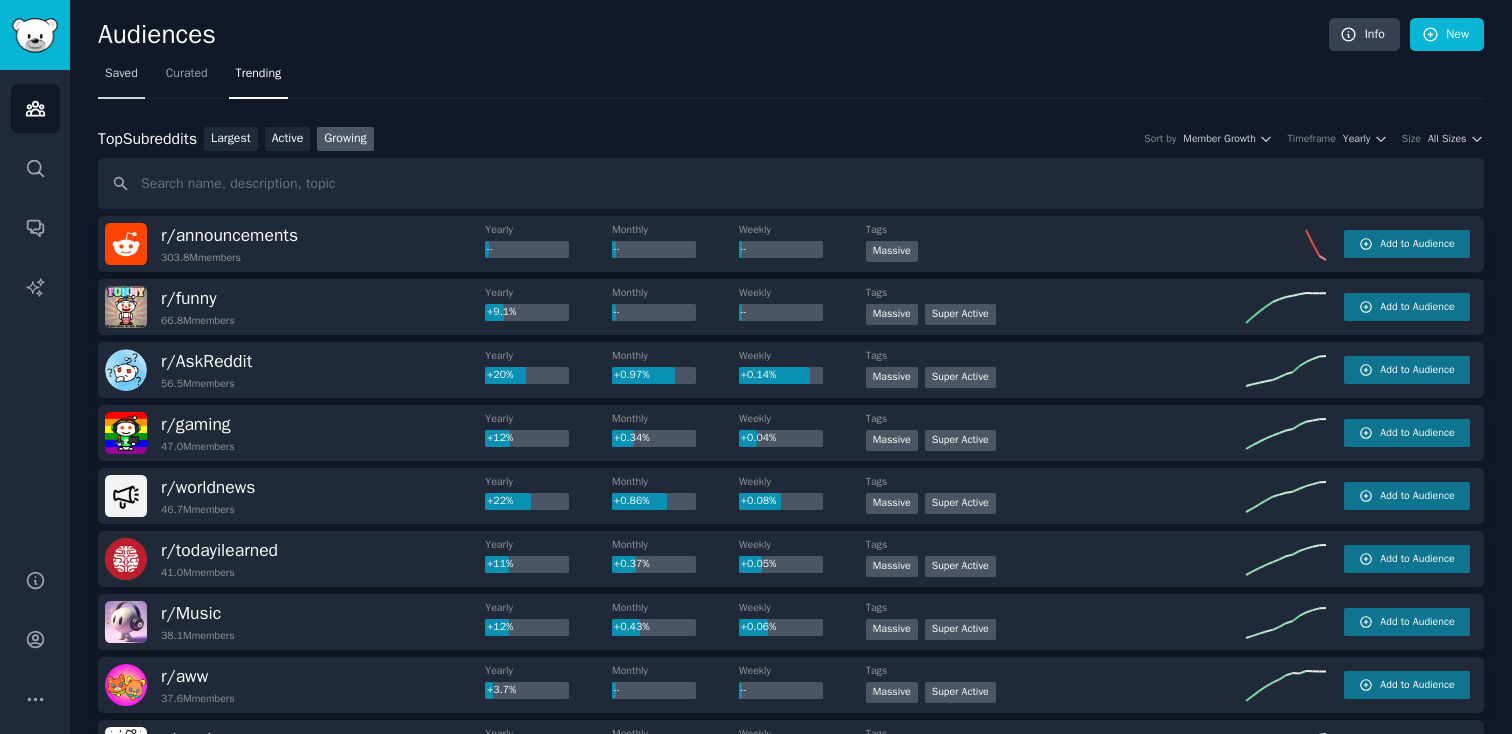 click on "Saved" at bounding box center (121, 78) 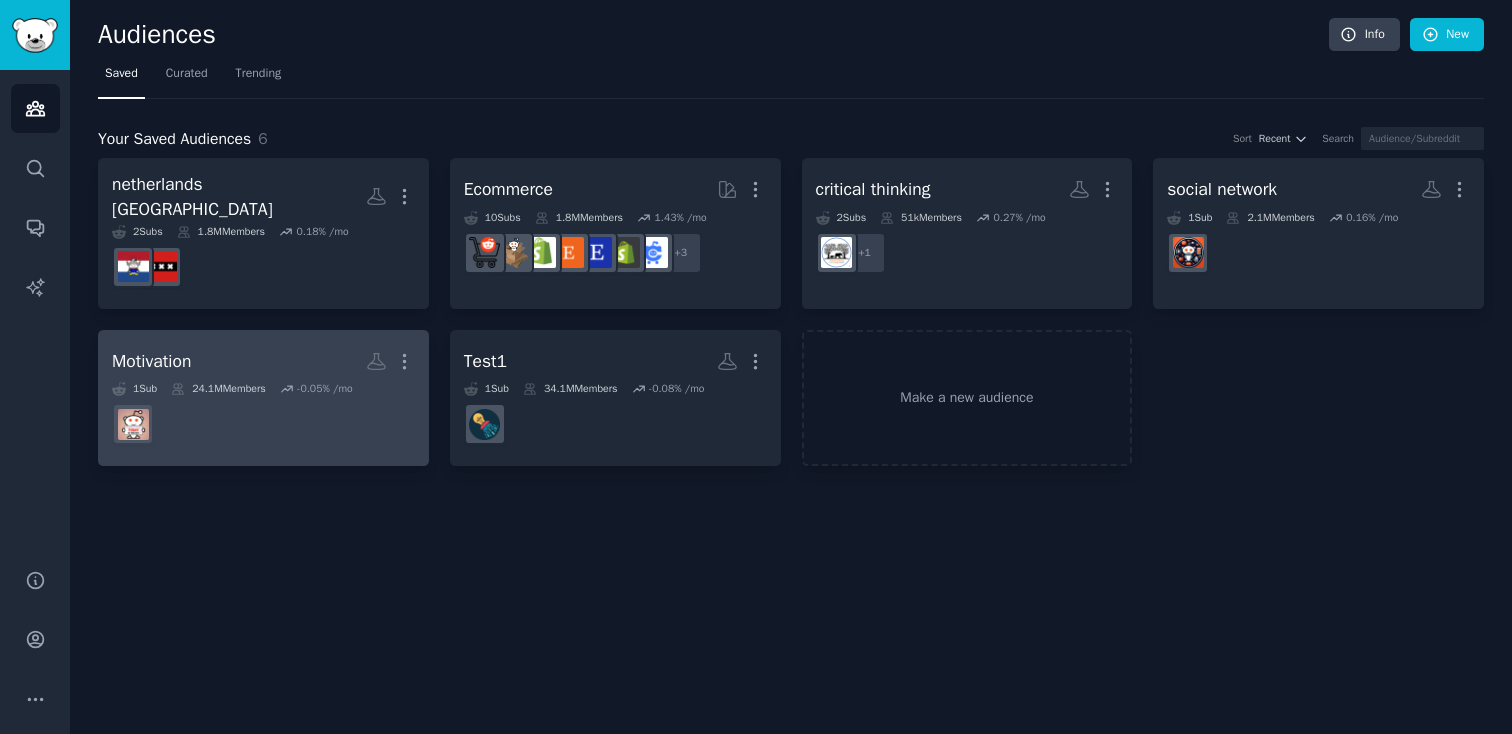 click on "Motivation More" at bounding box center (263, 361) 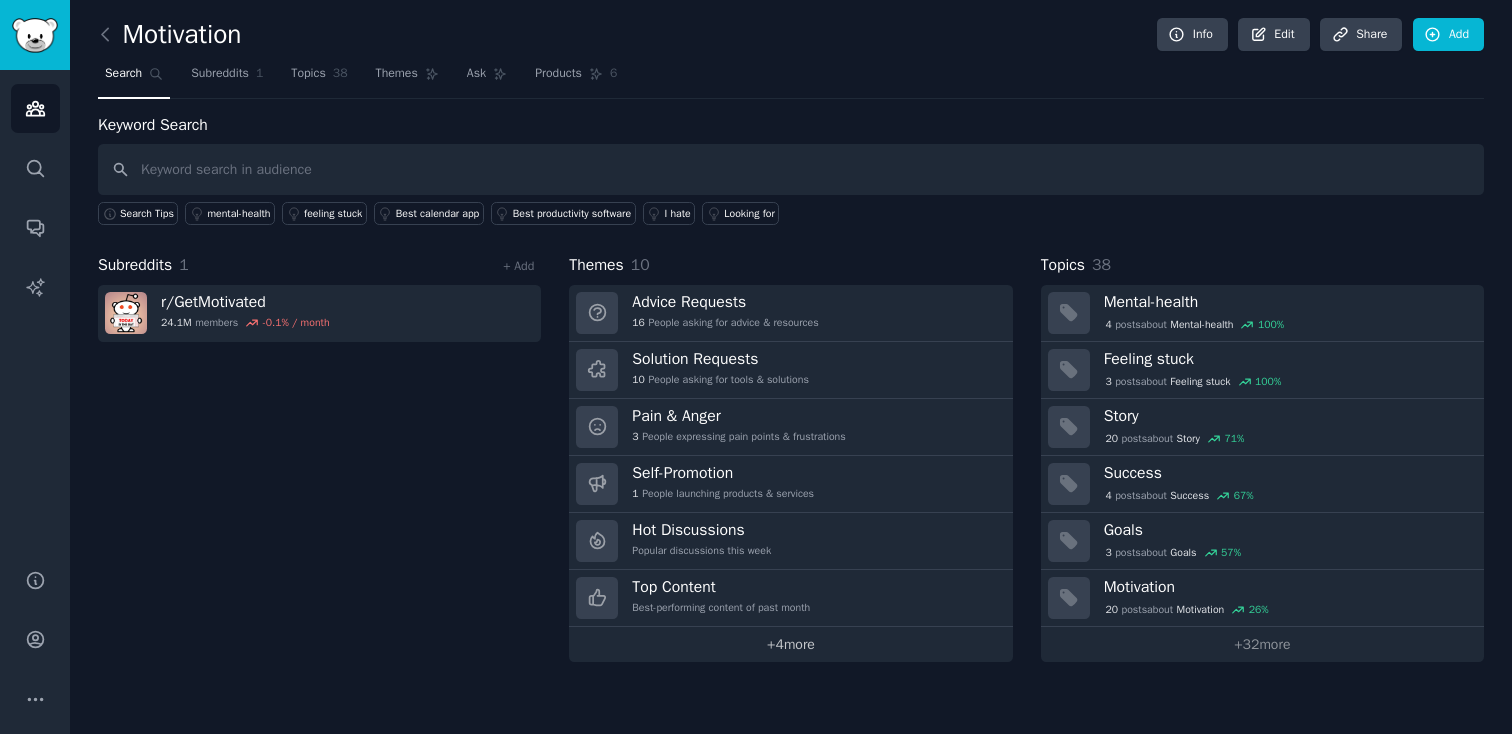 click on "+  4  more" at bounding box center (790, 644) 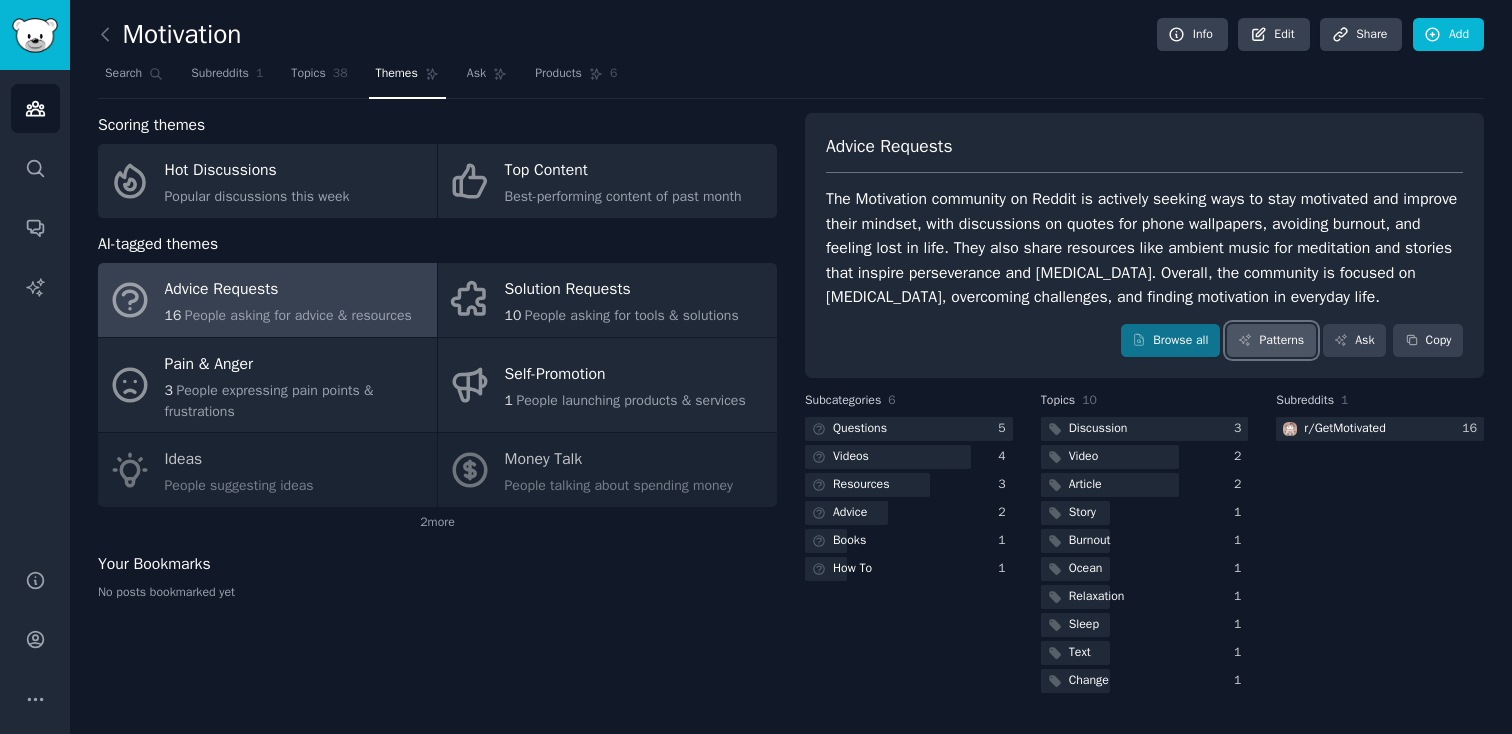 click on "Patterns" at bounding box center (1271, 341) 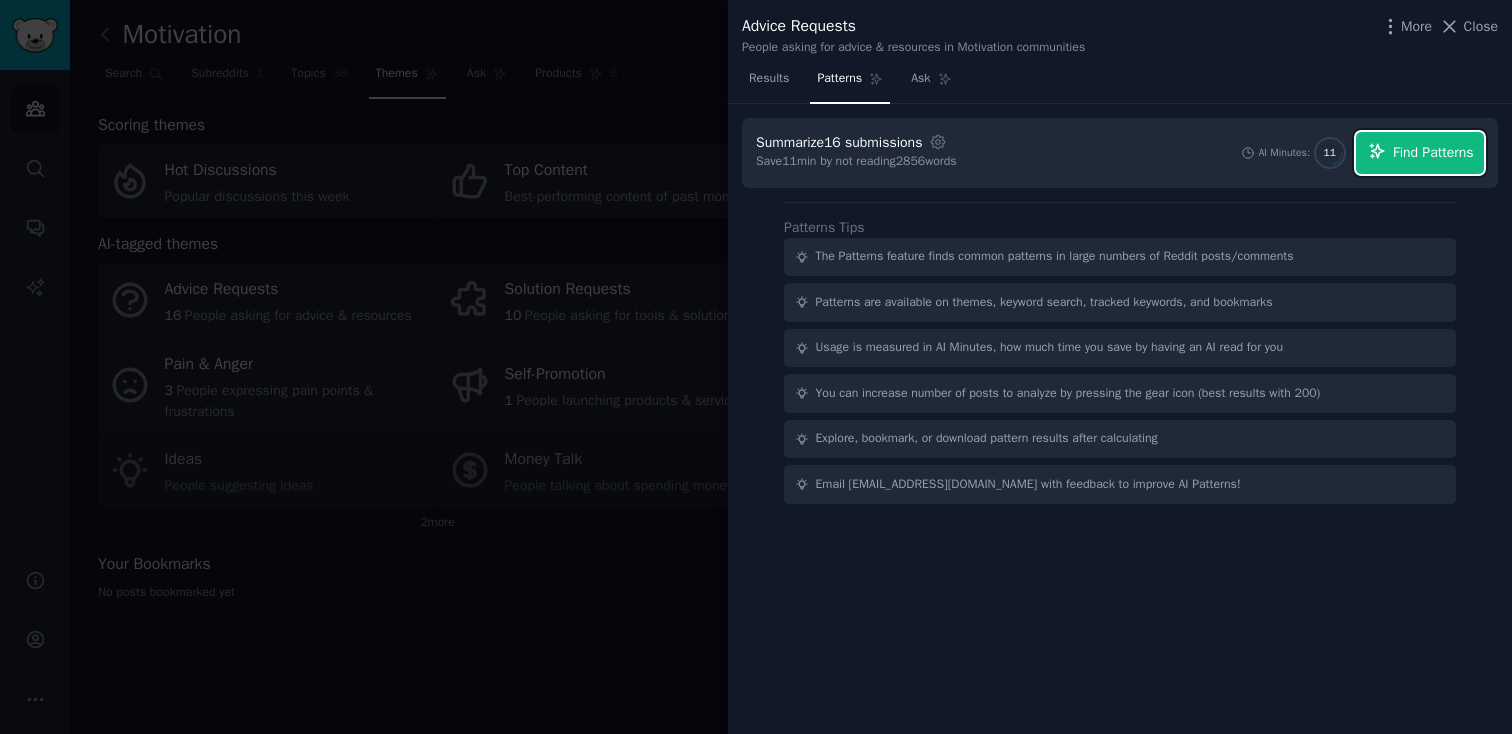 click on "Find Patterns" at bounding box center [1433, 152] 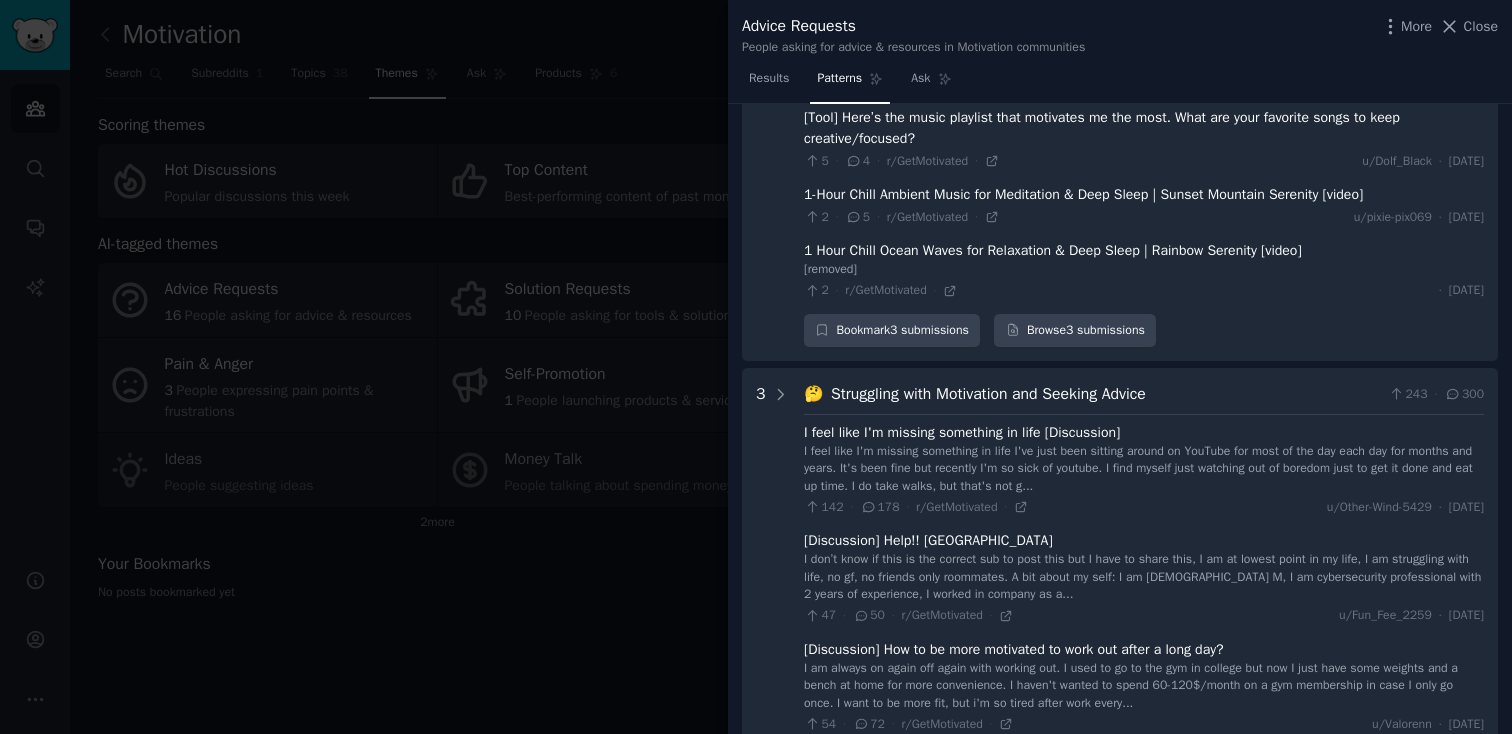 scroll, scrollTop: 0, scrollLeft: 0, axis: both 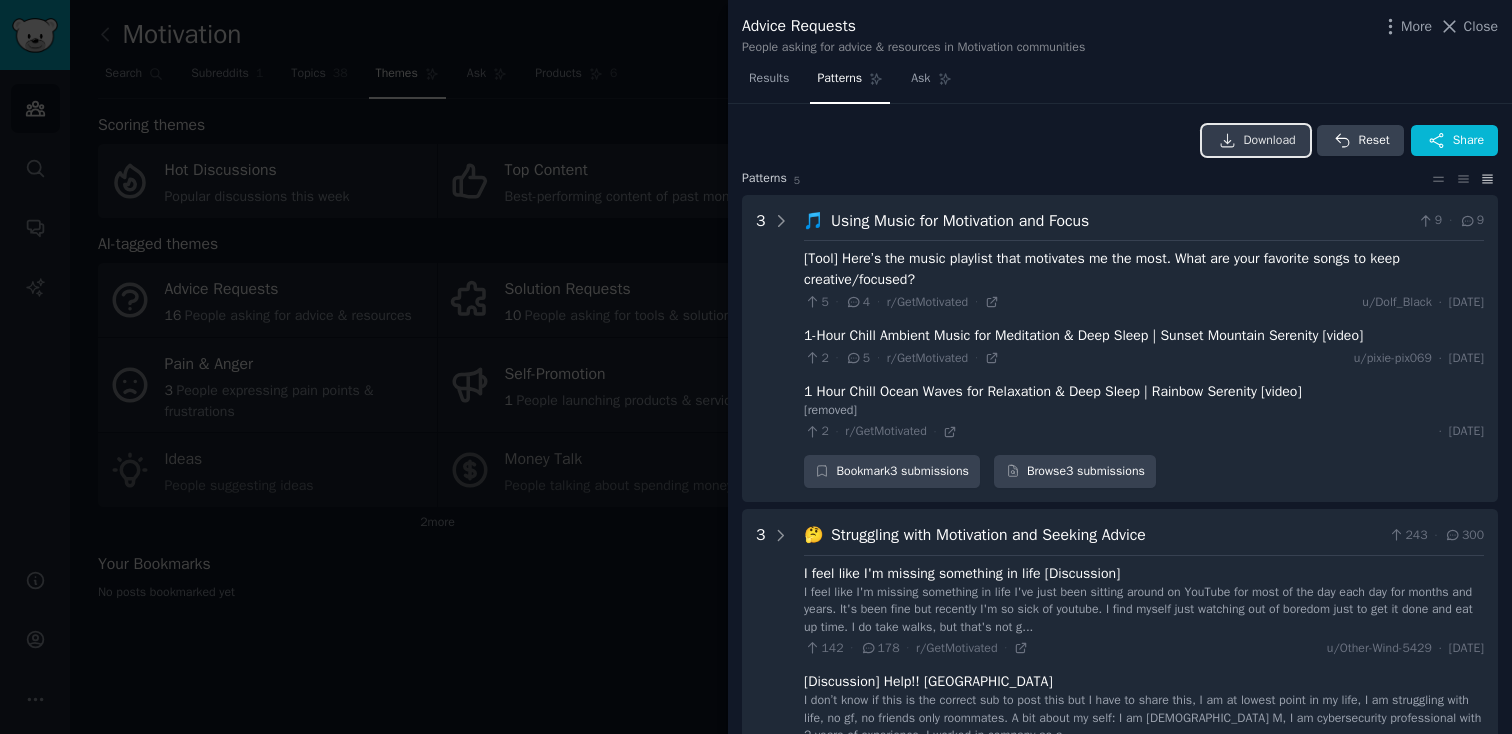 click on "Download" at bounding box center [1270, 141] 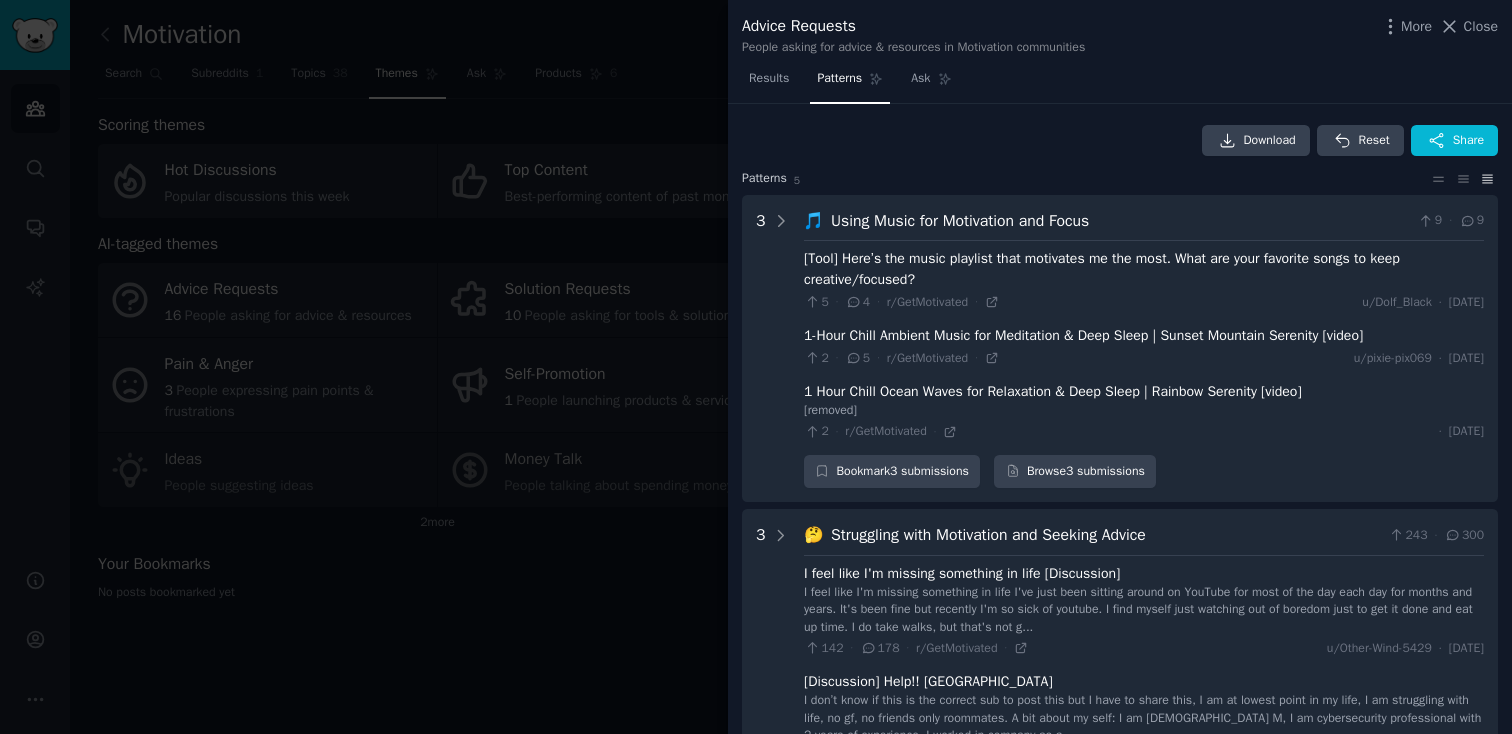 click on "Advice Requests People asking for advice & resources in Motivation communities More Close" at bounding box center (1120, 35) 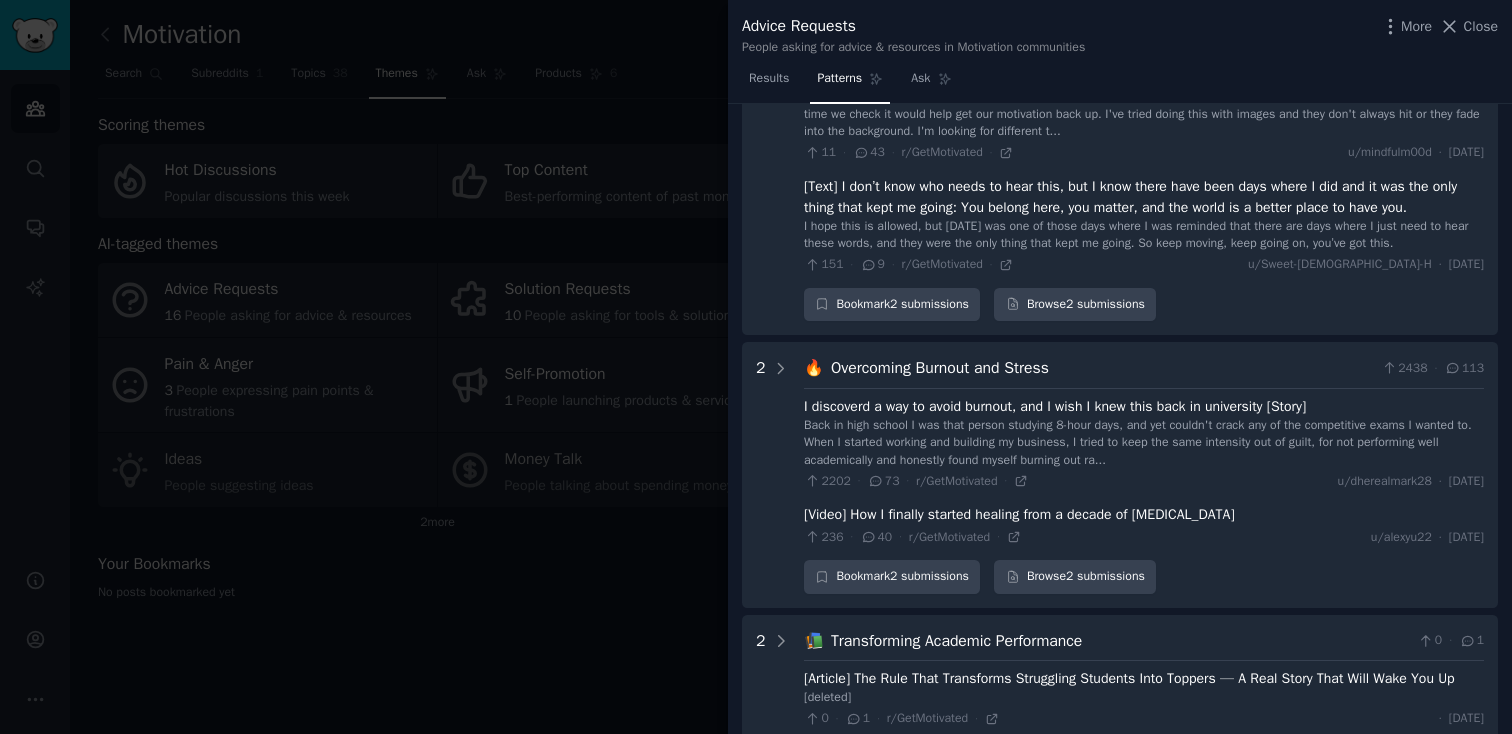 scroll, scrollTop: 1336, scrollLeft: 0, axis: vertical 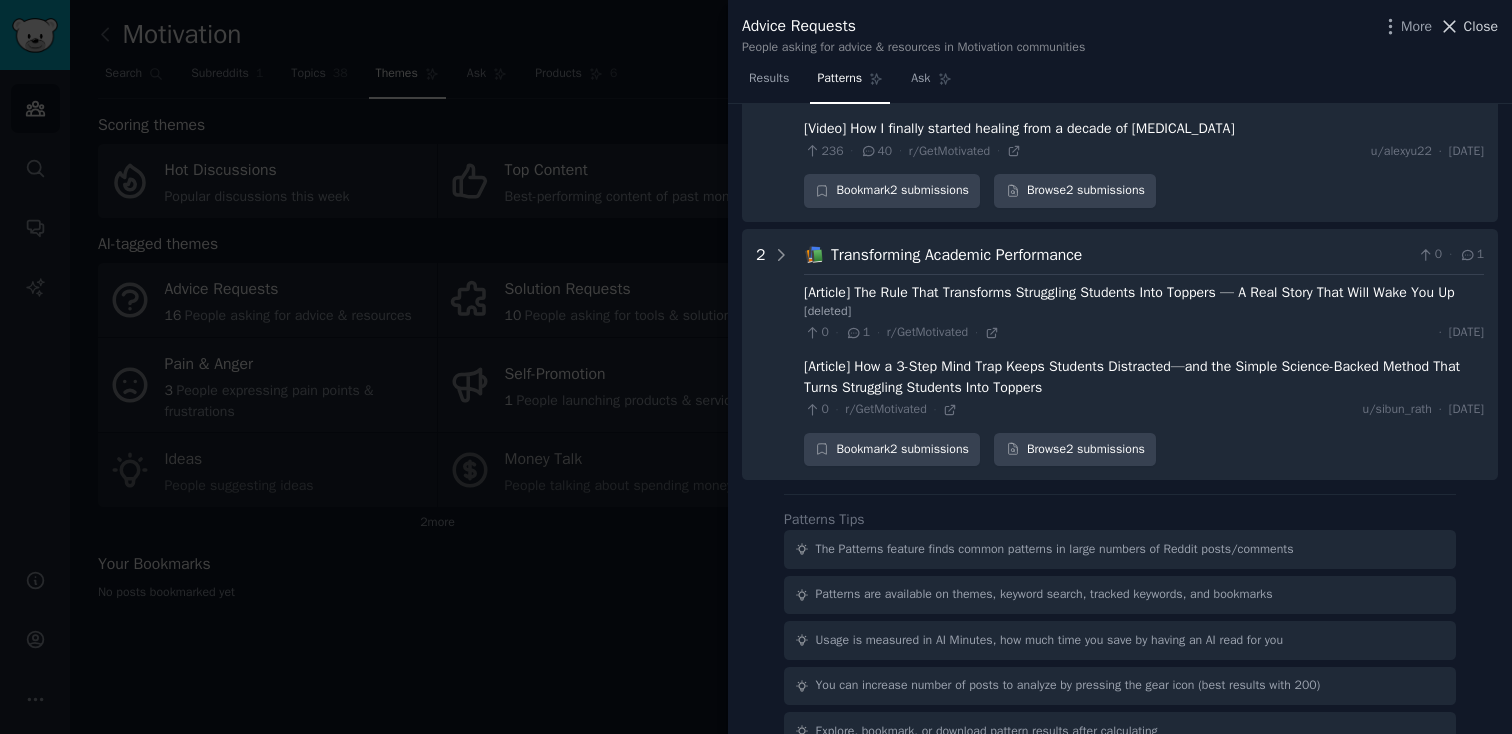 click on "Close" at bounding box center [1481, 26] 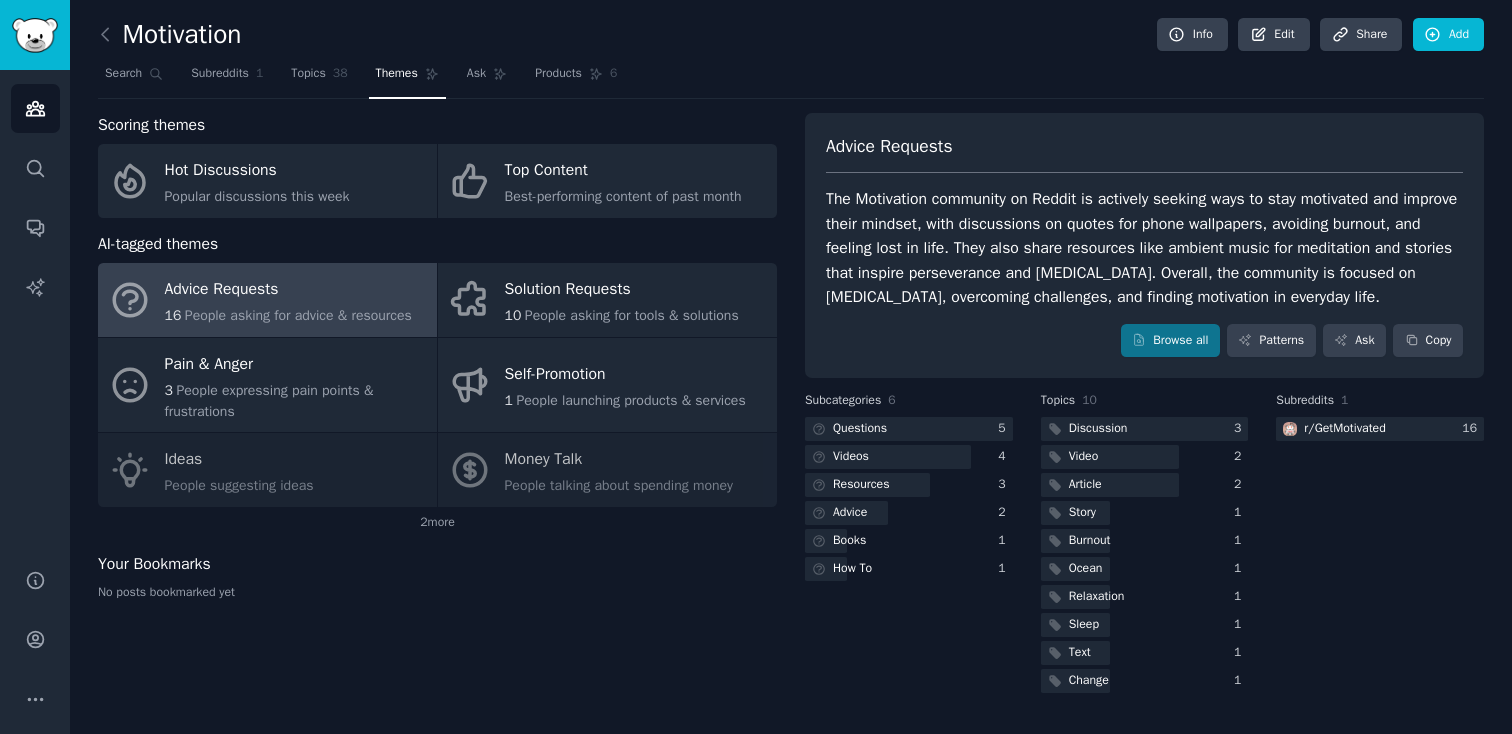 click on "Advice Requests 16 People asking for advice & resources Solution Requests 10 People asking for tools & solutions Pain & Anger 3 People expressing pain points & frustrations Self-Promotion 1 People launching products & services Ideas People suggesting ideas Money Talk People talking about spending money" 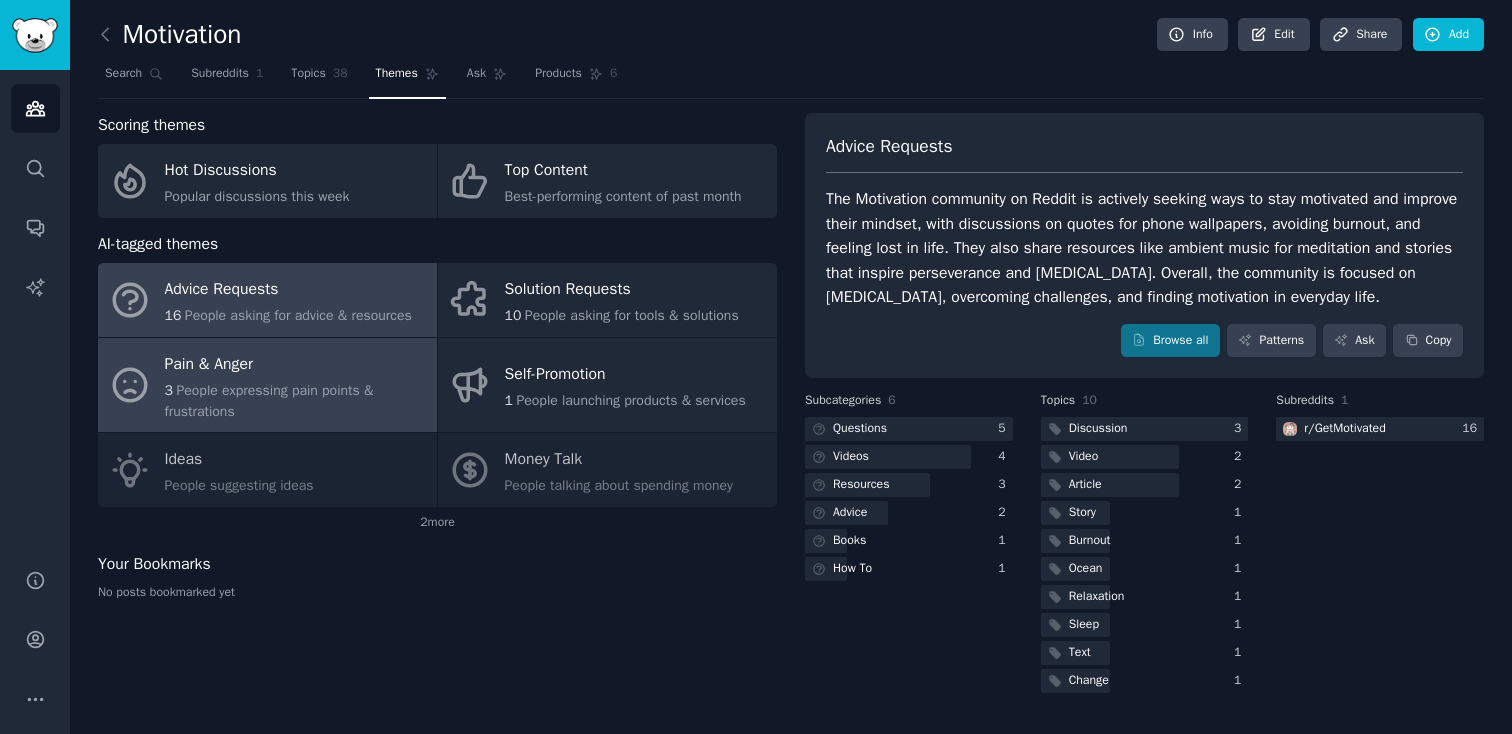 click on "People expressing pain points & frustrations" at bounding box center (269, 401) 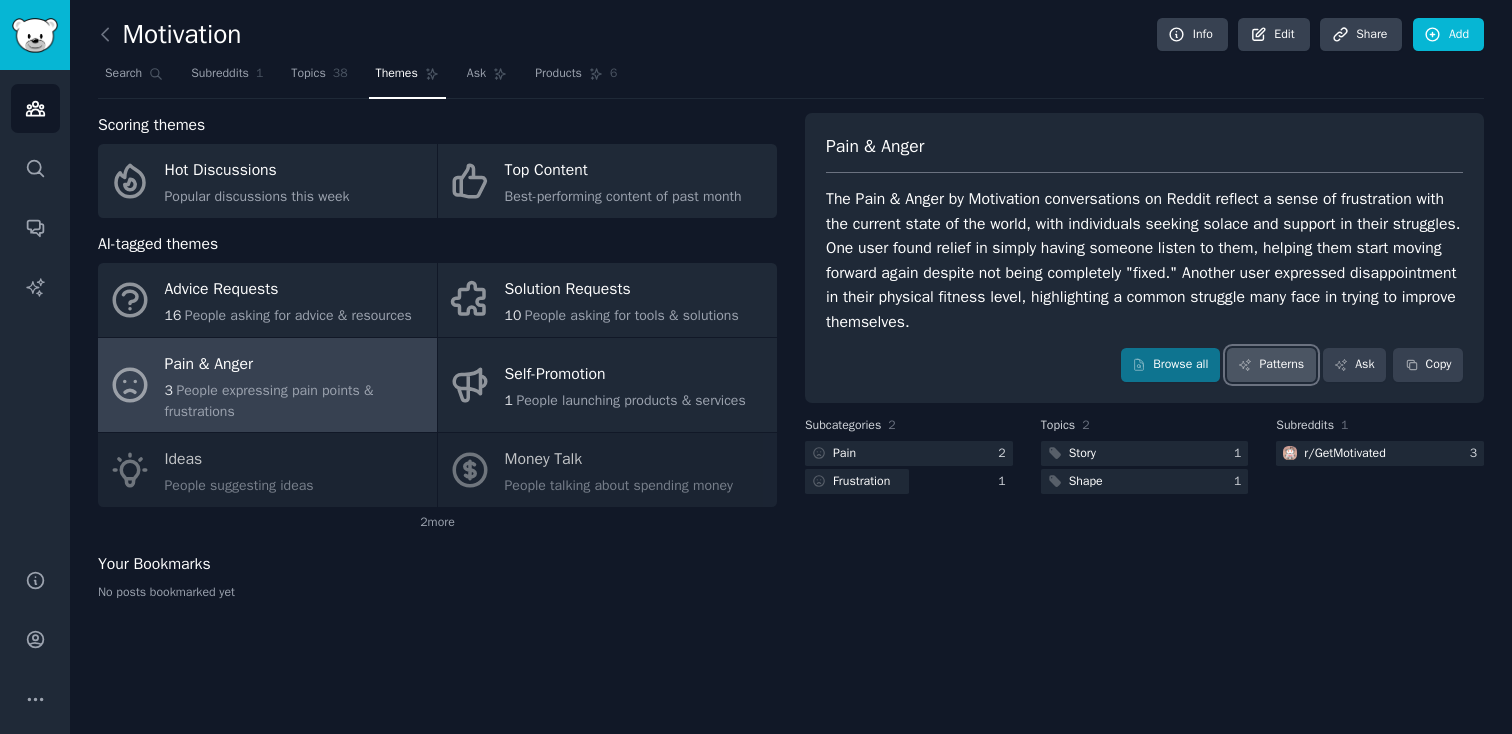 click on "Patterns" at bounding box center [1271, 365] 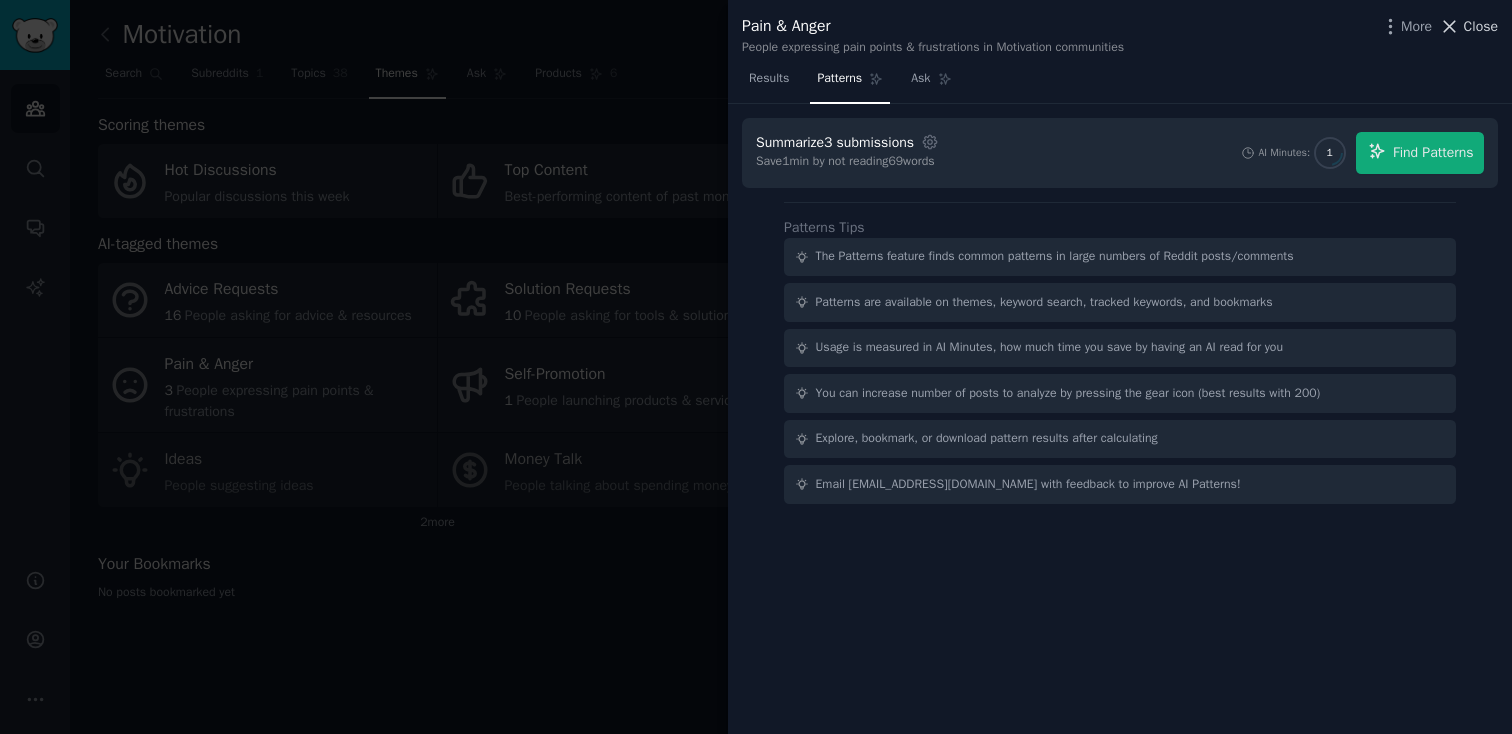 click on "Close" at bounding box center (1481, 26) 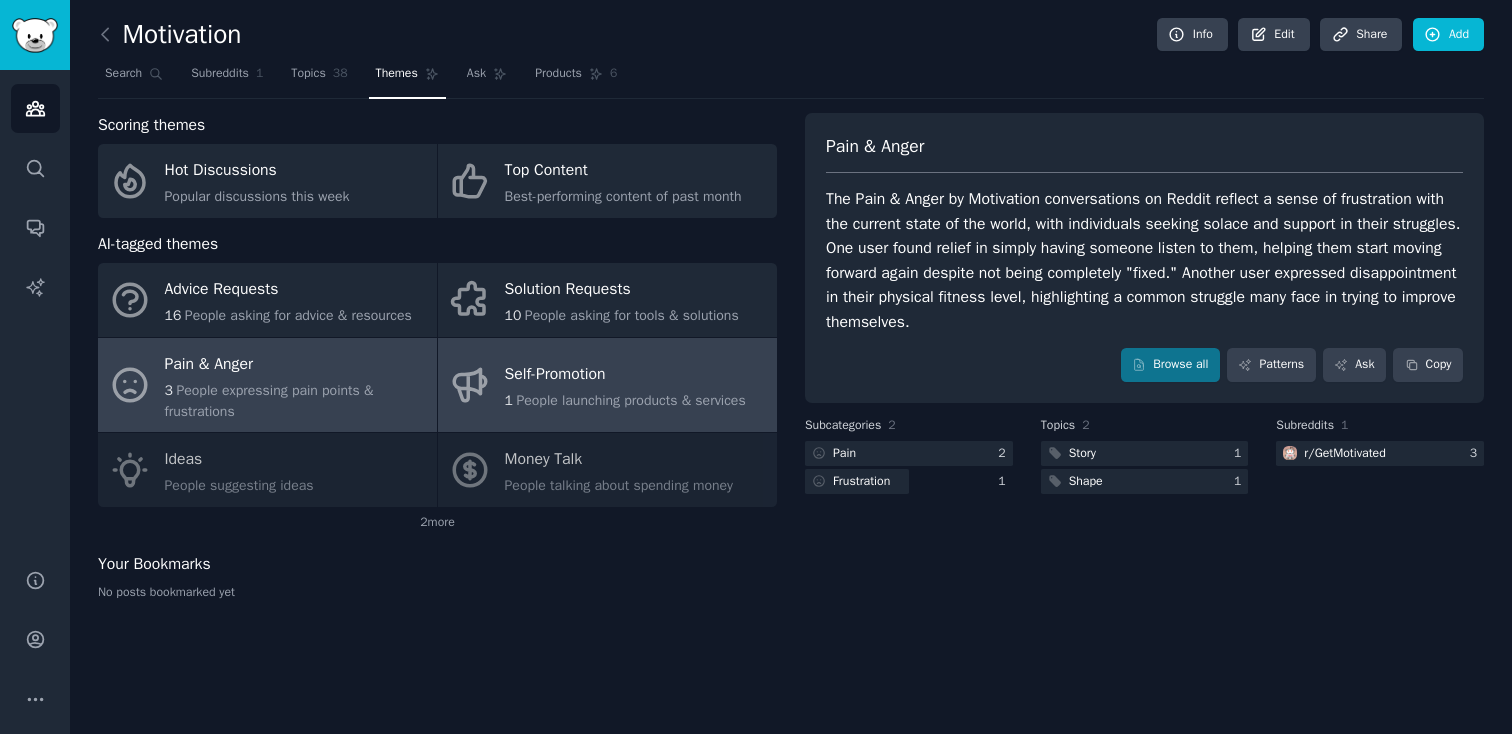 click on "Self-Promotion 1 People launching products & services" at bounding box center (607, 385) 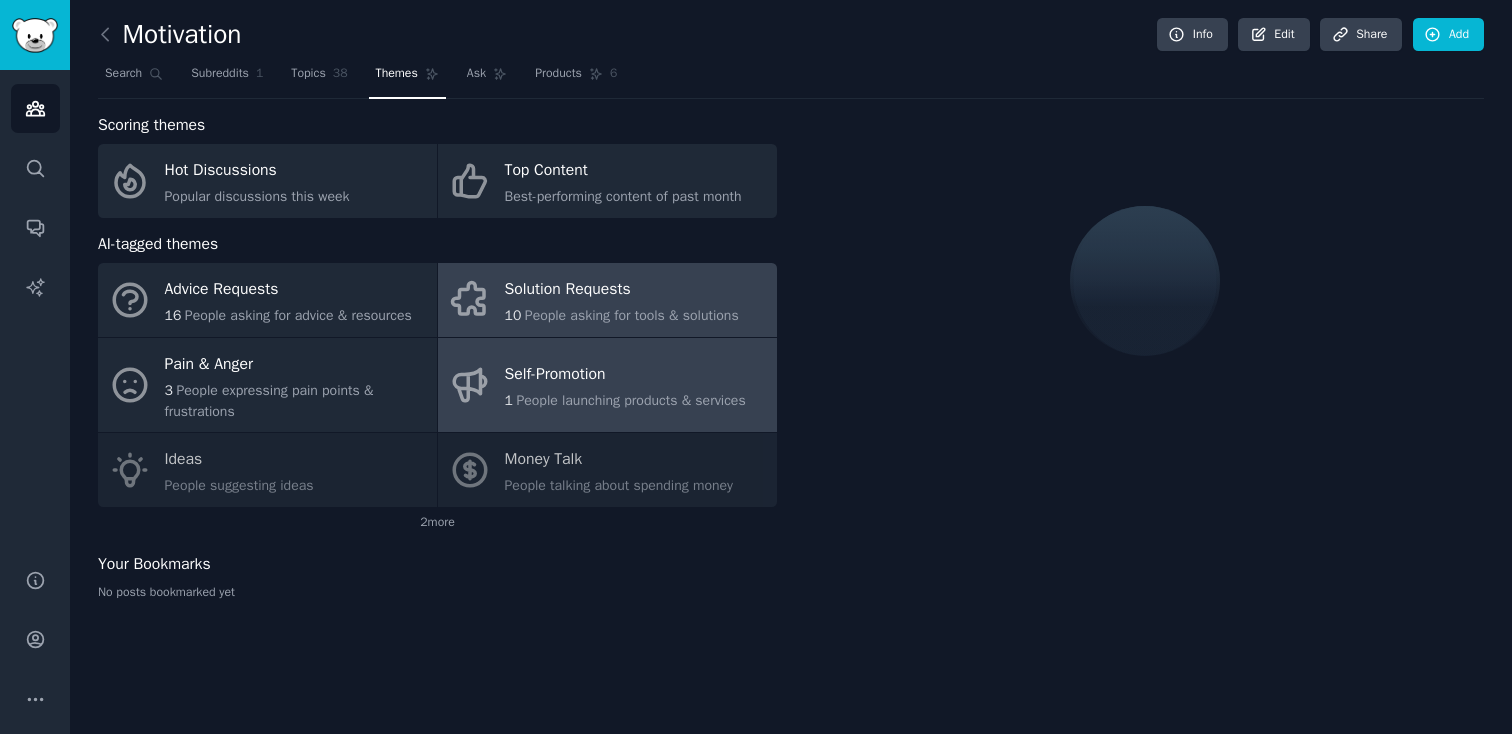 click on "Solution Requests" at bounding box center [622, 290] 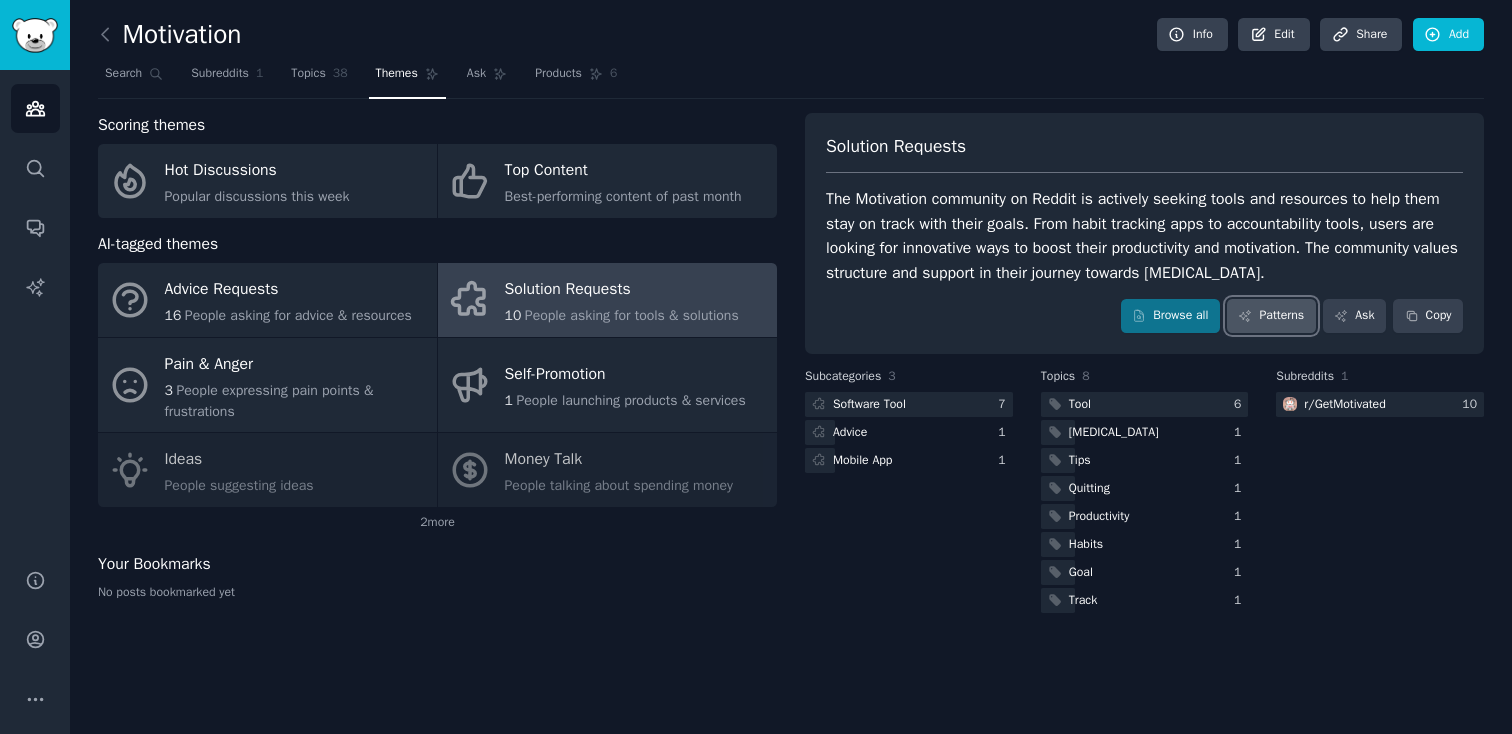 click on "Patterns" at bounding box center [1271, 316] 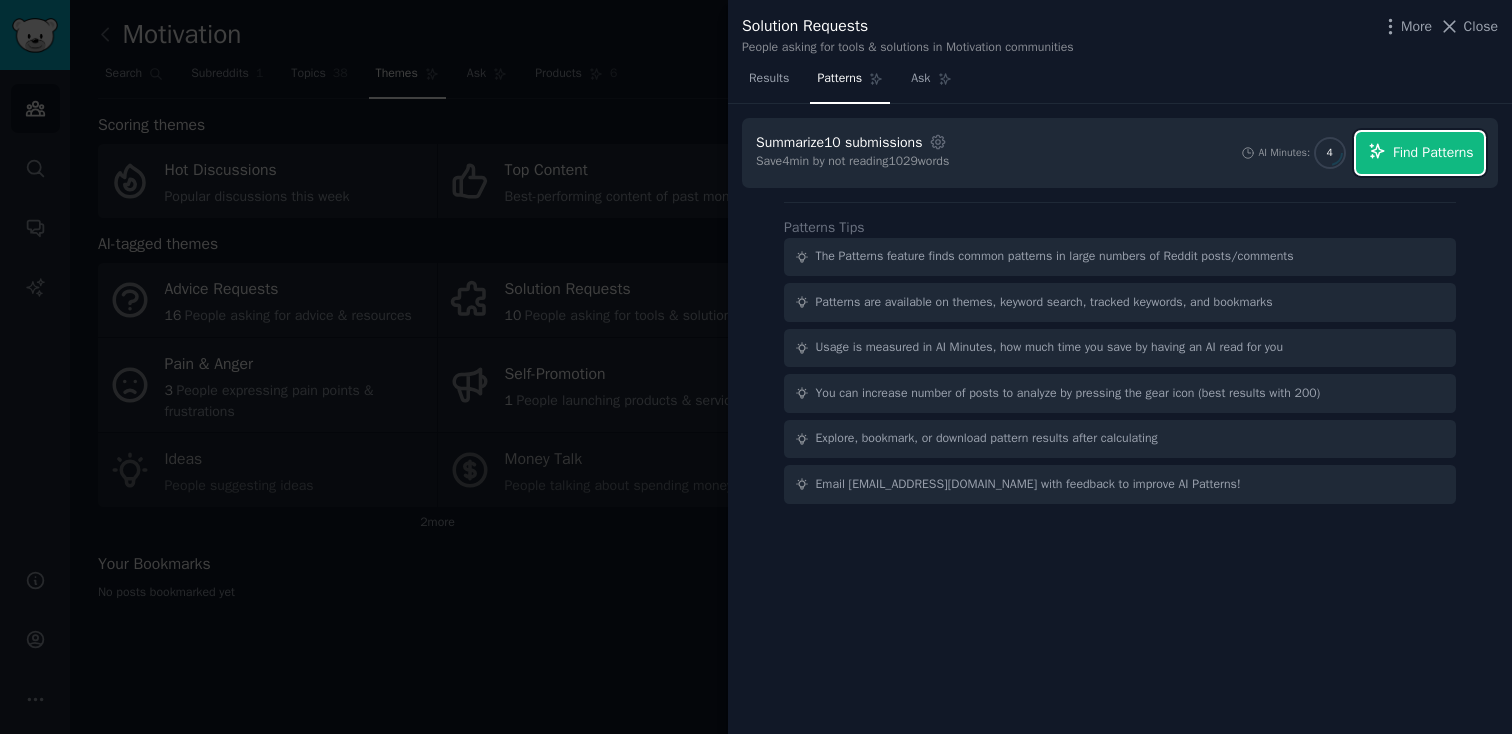 click on "Find Patterns" at bounding box center (1420, 153) 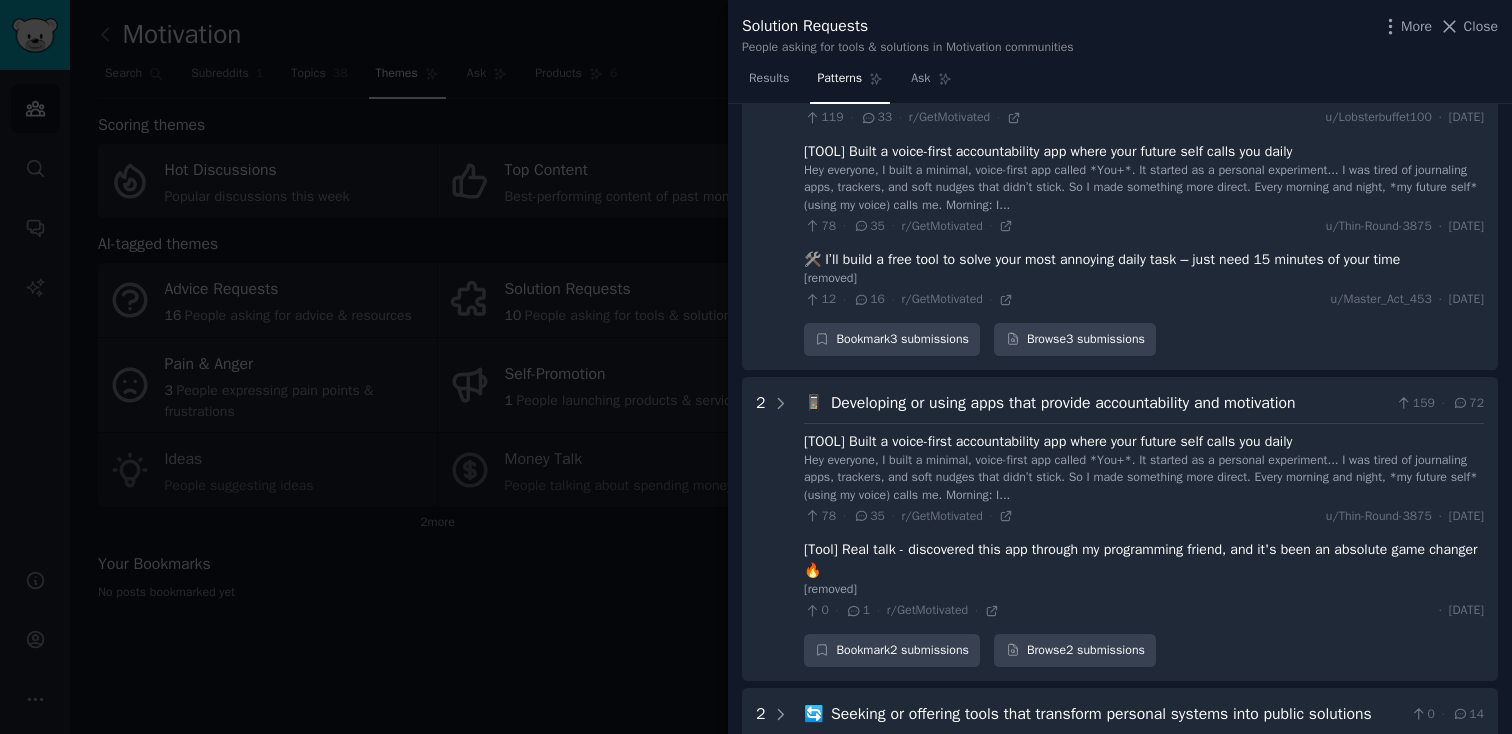 scroll, scrollTop: 425, scrollLeft: 0, axis: vertical 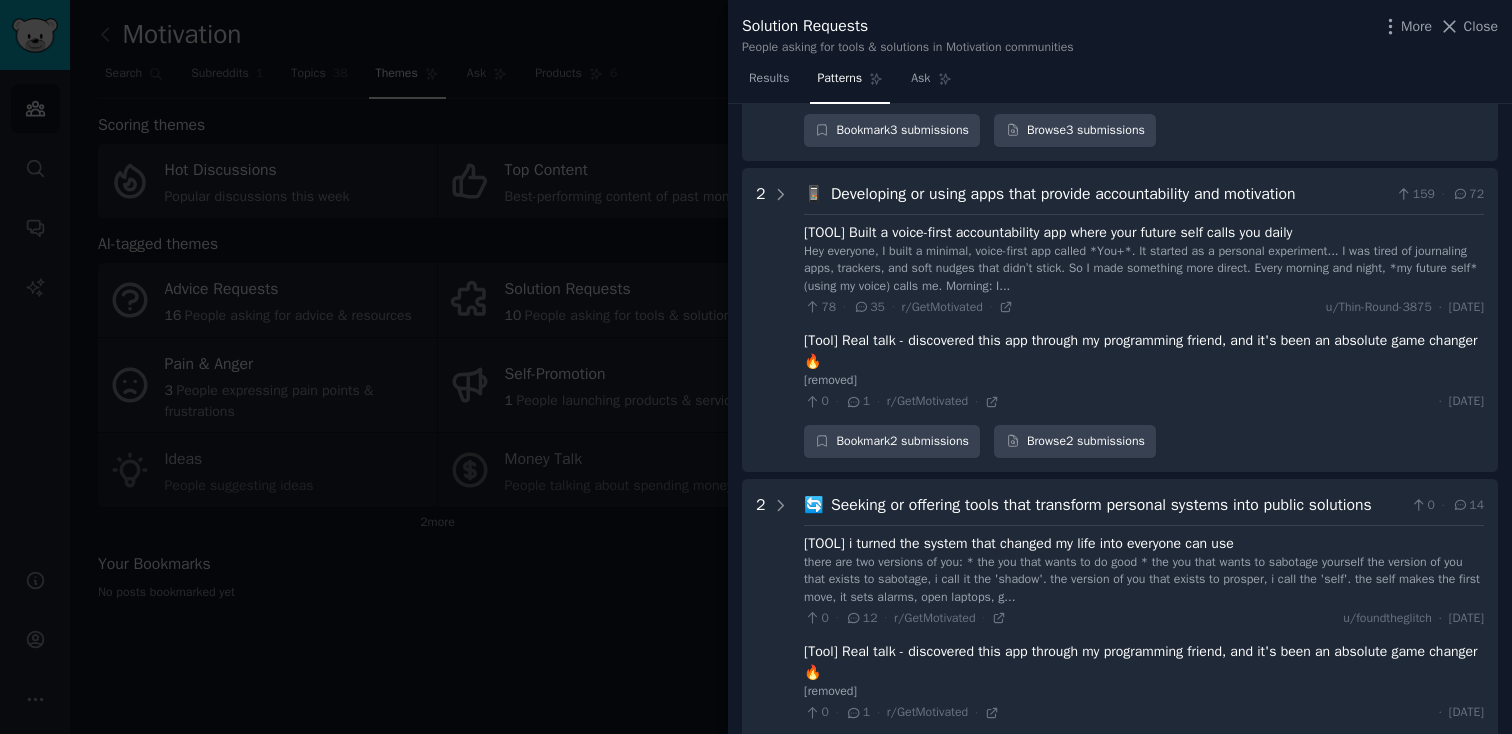 click on "Solution Requests People asking for tools & solutions in Motivation communities More Close" at bounding box center (1120, 35) 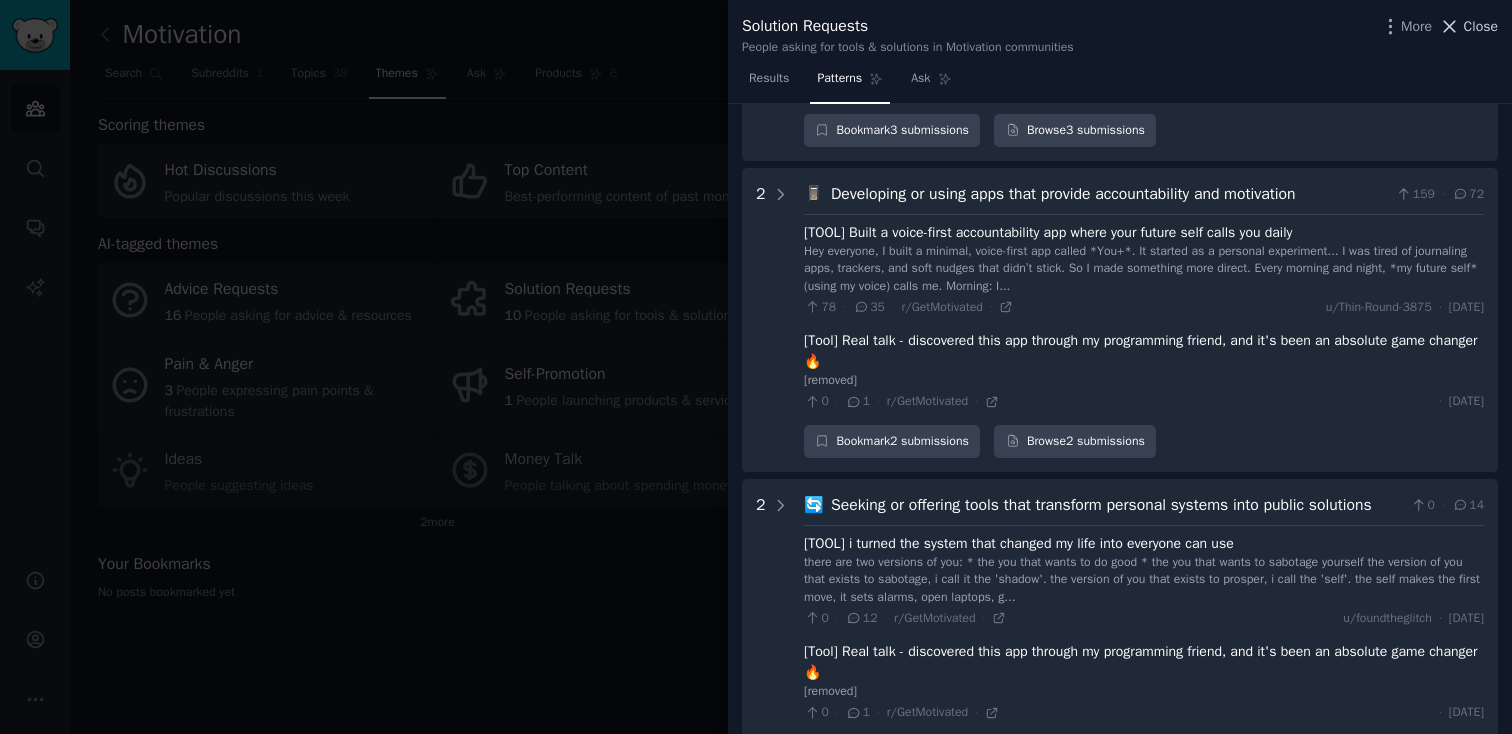 click on "Close" at bounding box center (1481, 26) 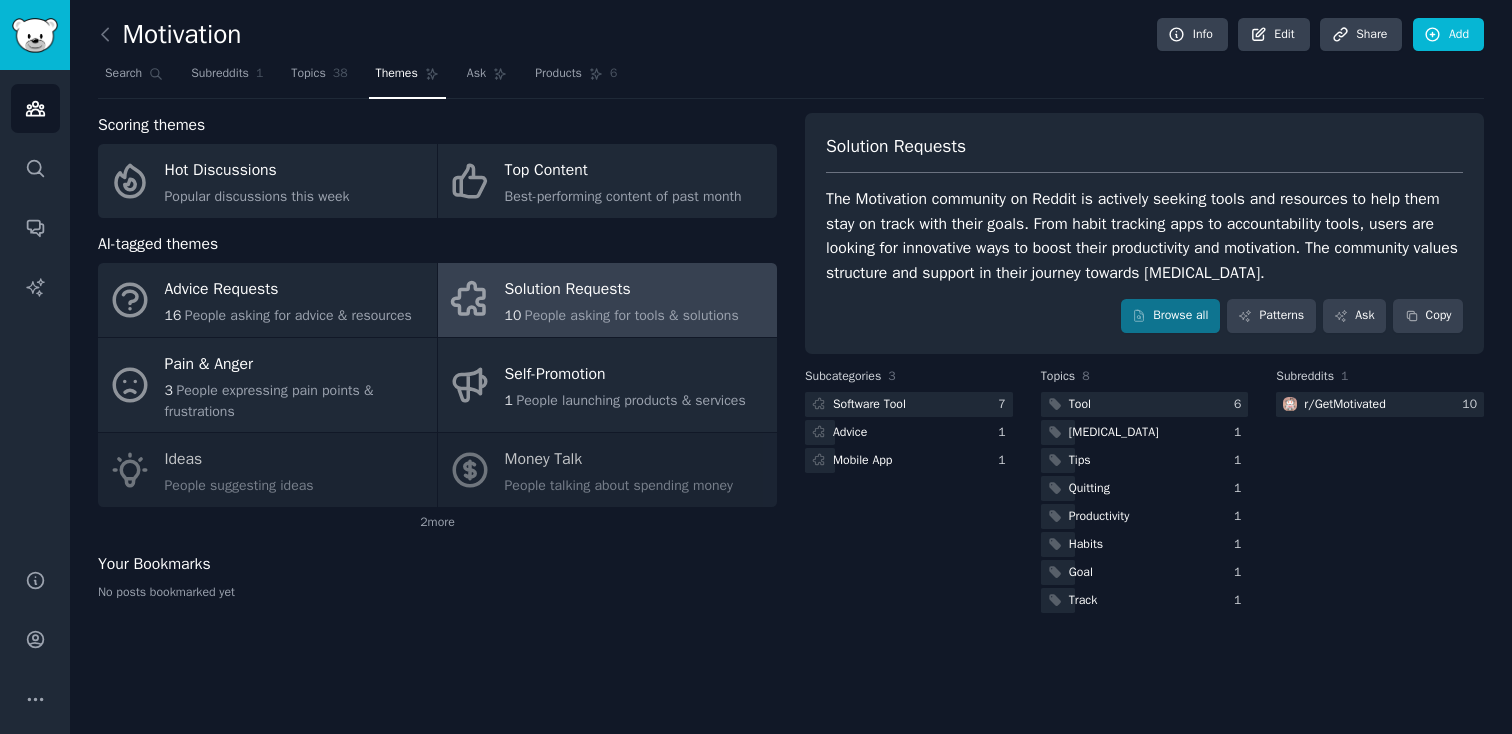 click on "Motivation Info Edit Share Add" at bounding box center (791, 38) 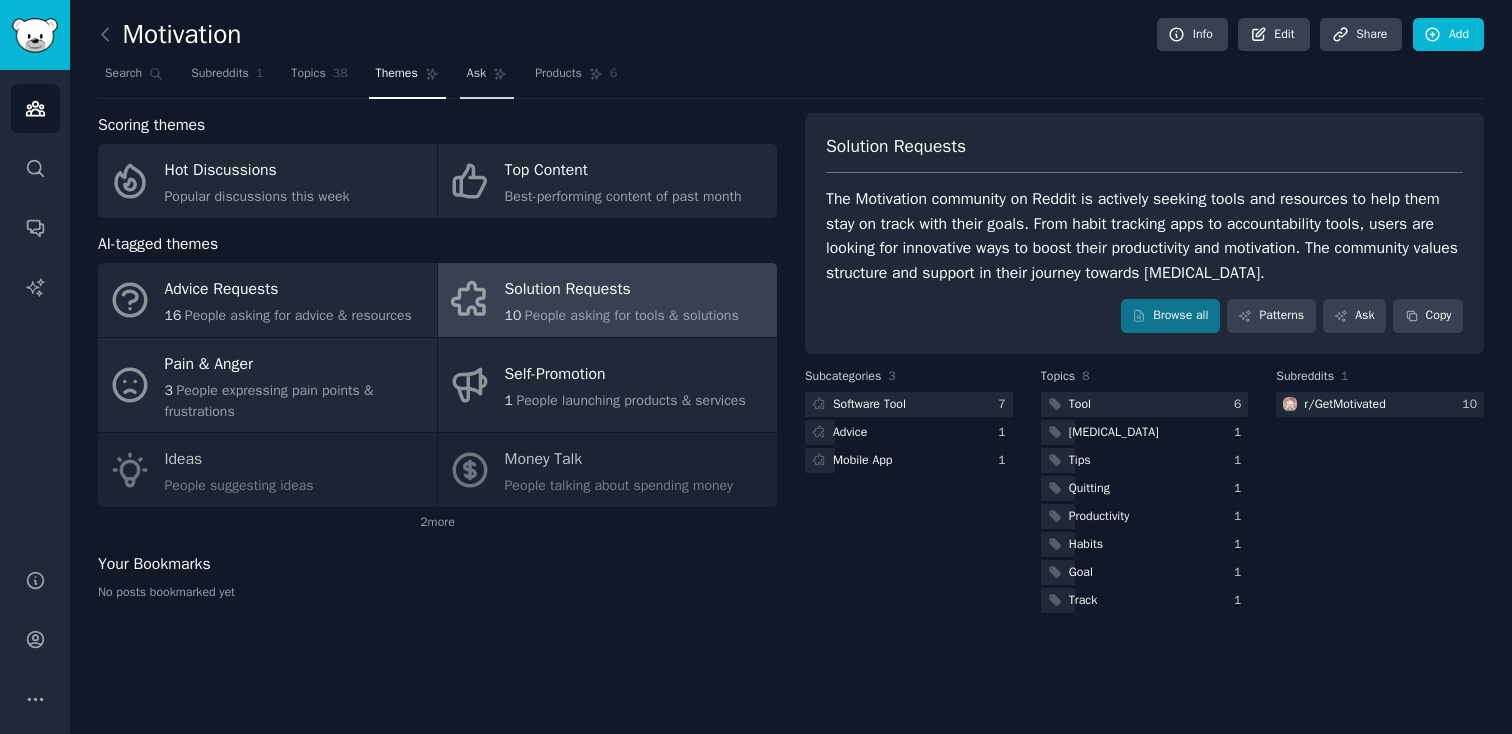 click 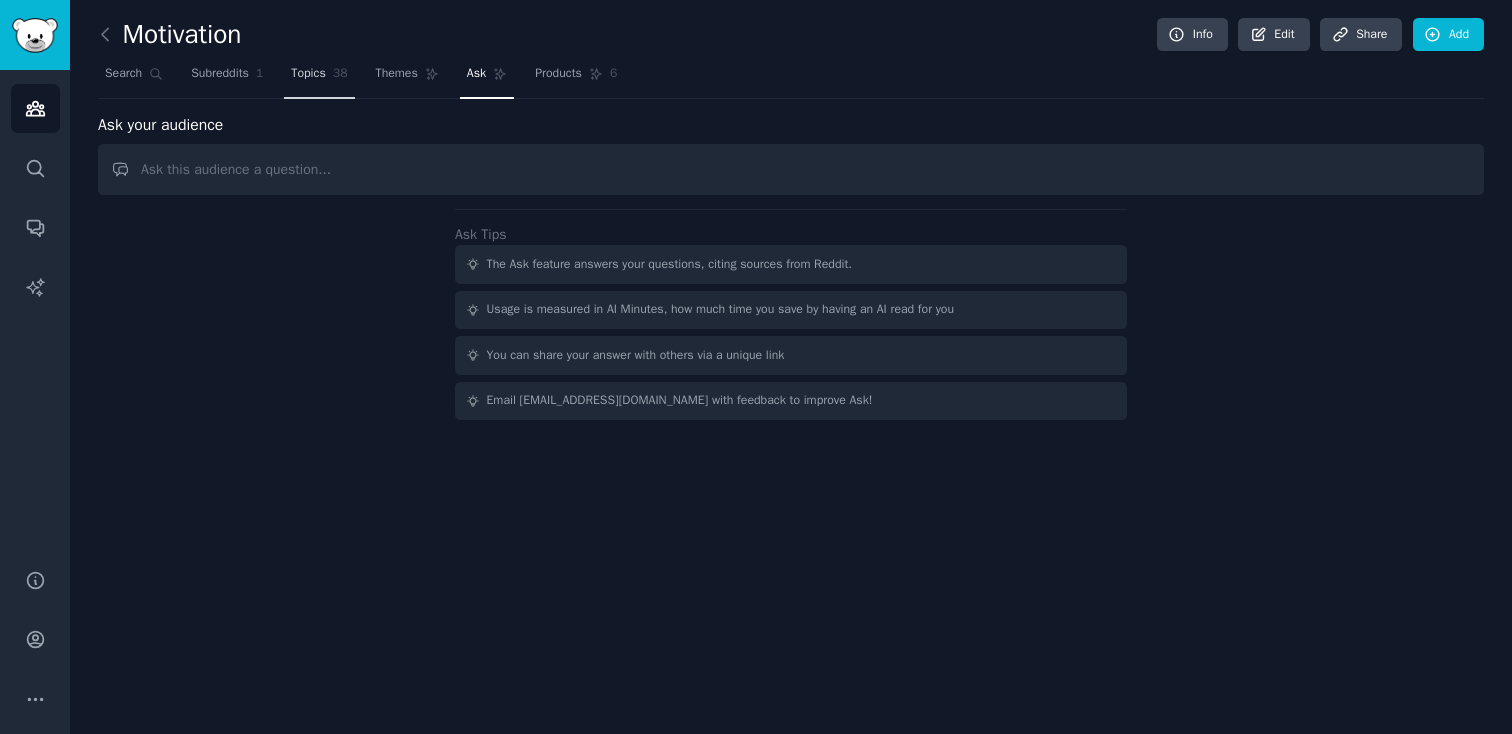 click on "Topics 38" at bounding box center [319, 78] 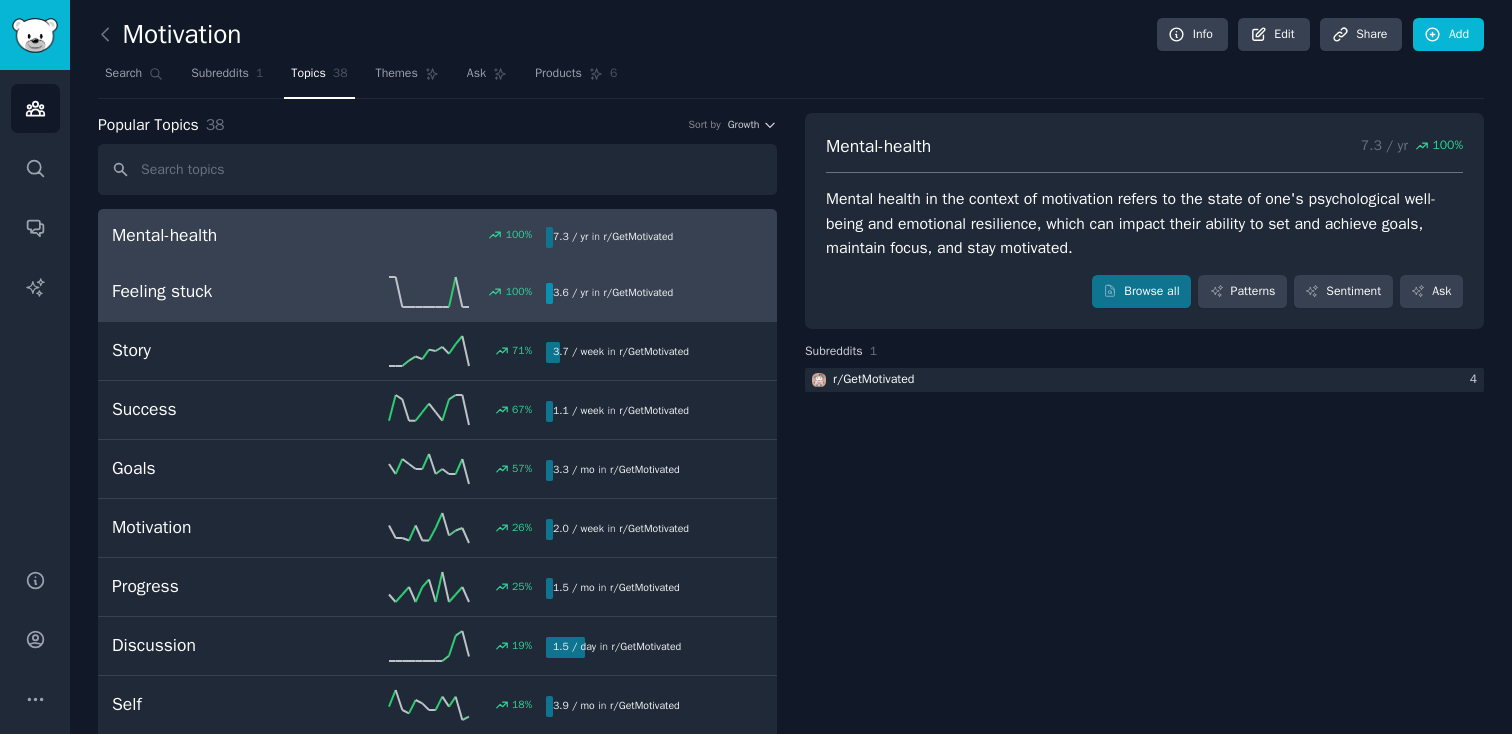 click on "100 %" at bounding box center (437, 292) 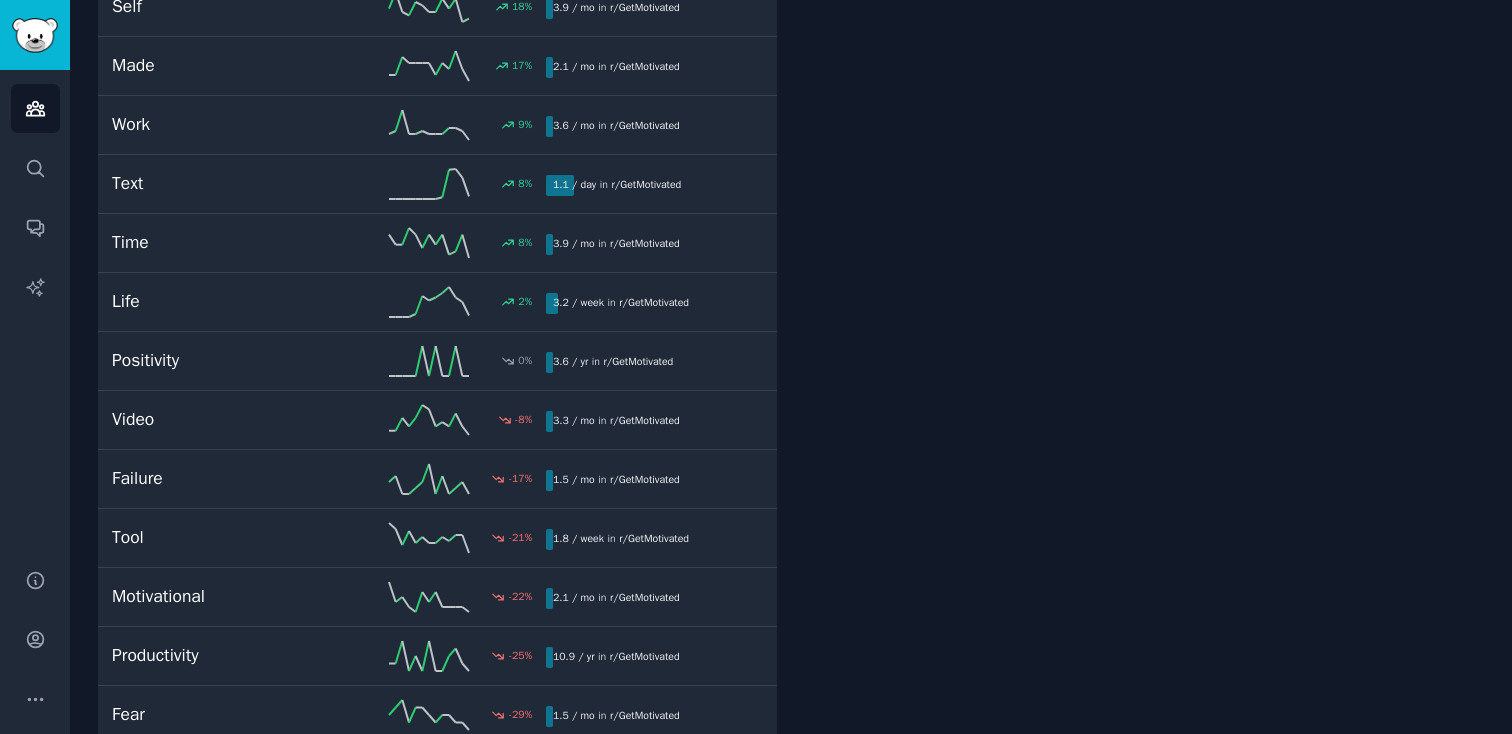 scroll, scrollTop: 0, scrollLeft: 0, axis: both 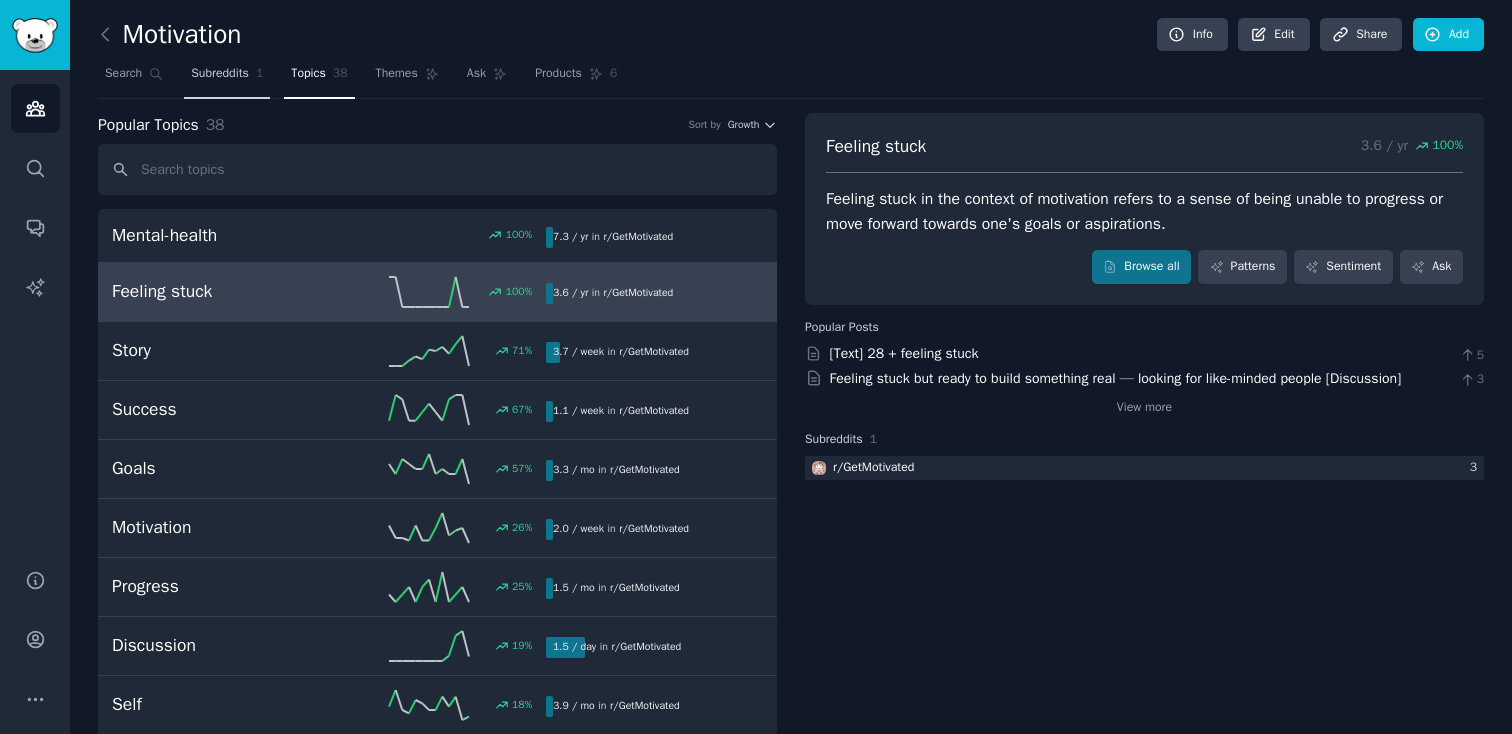 click on "Subreddits" at bounding box center (220, 74) 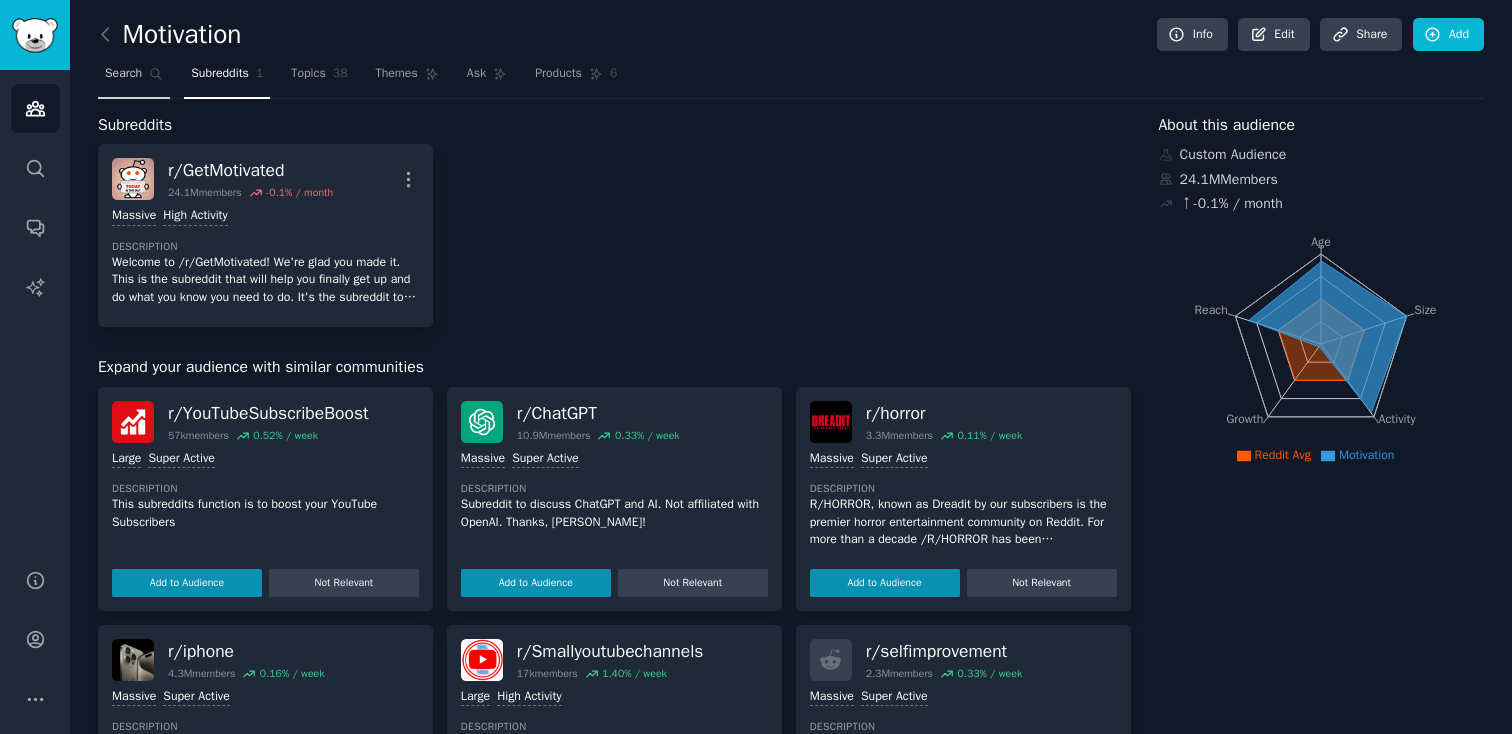 click on "Search" at bounding box center [123, 74] 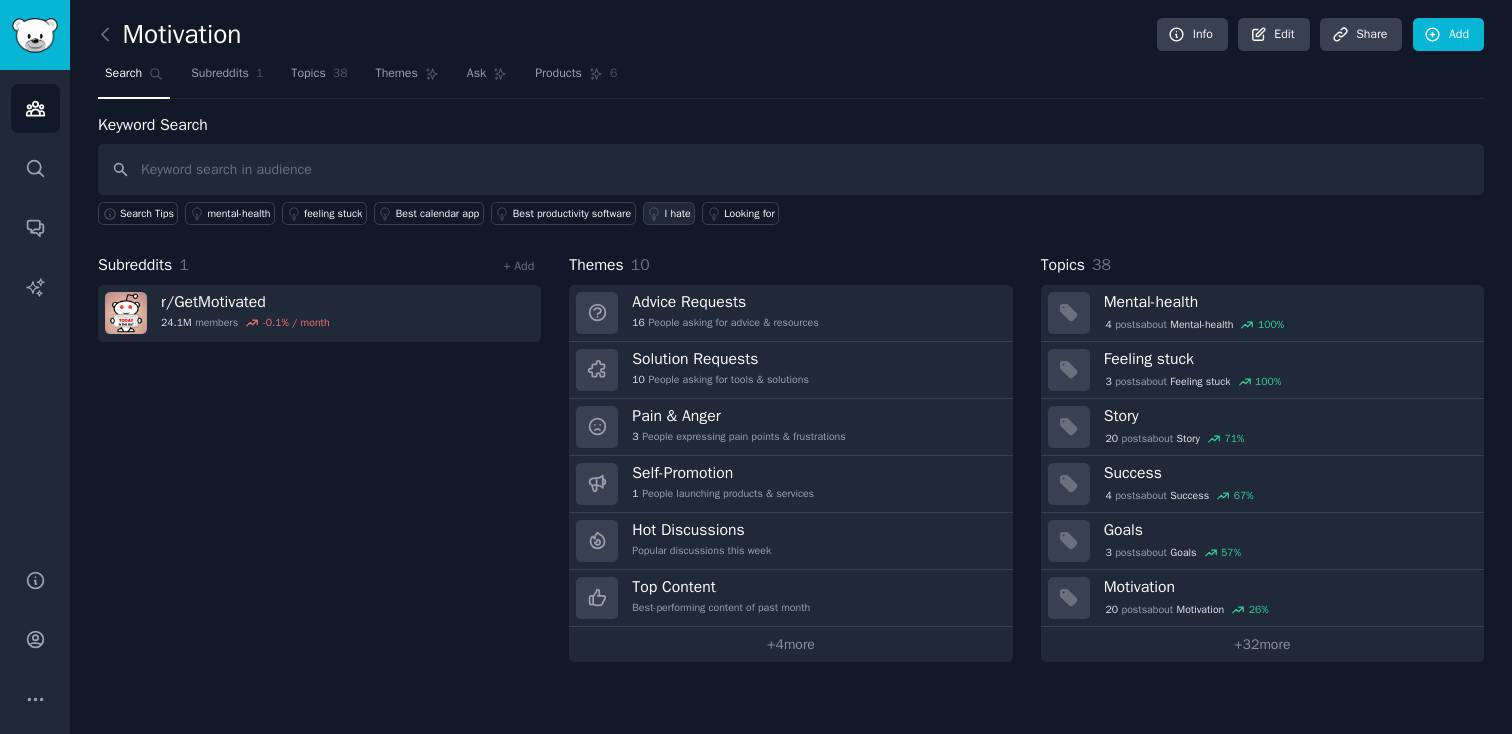 click on "I hate" at bounding box center (678, 214) 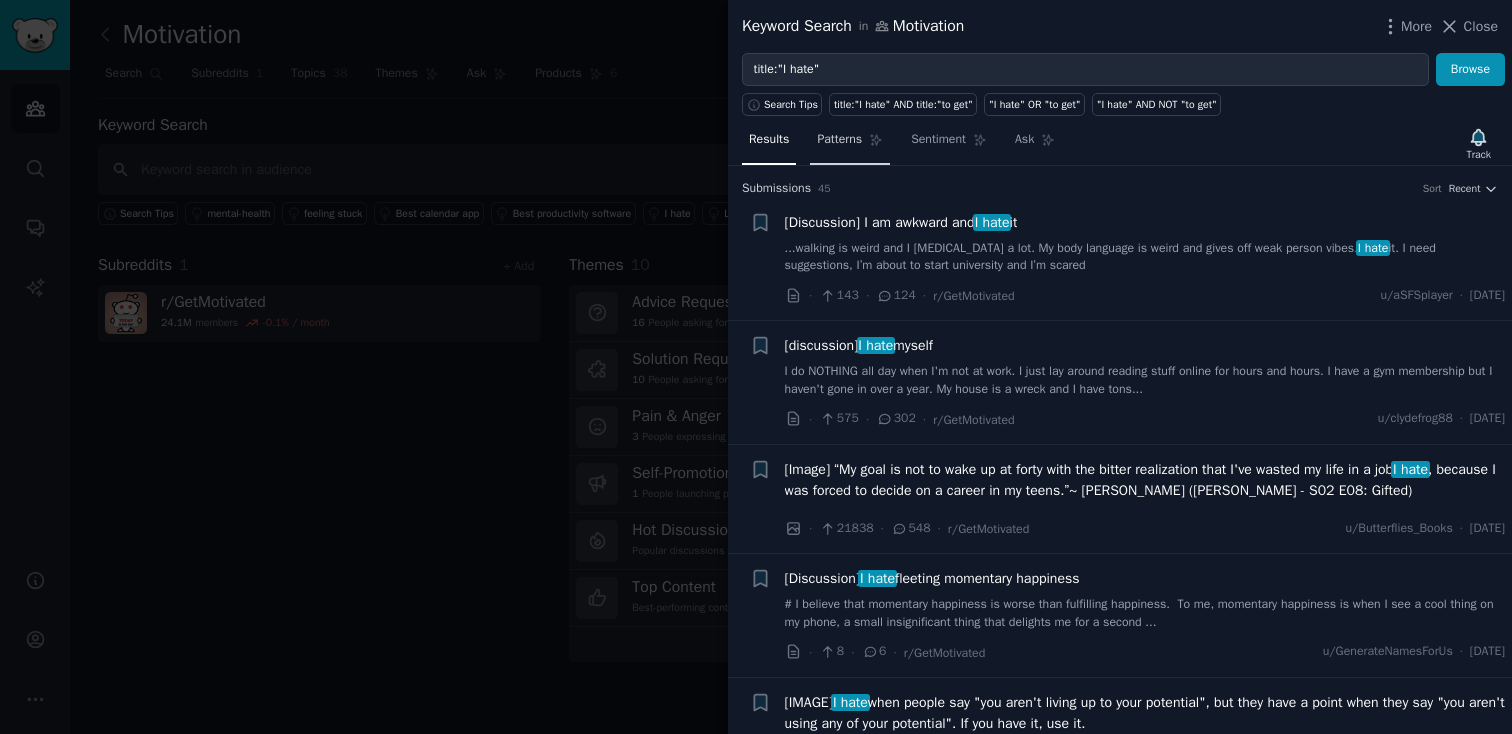 click on "Patterns" at bounding box center (839, 140) 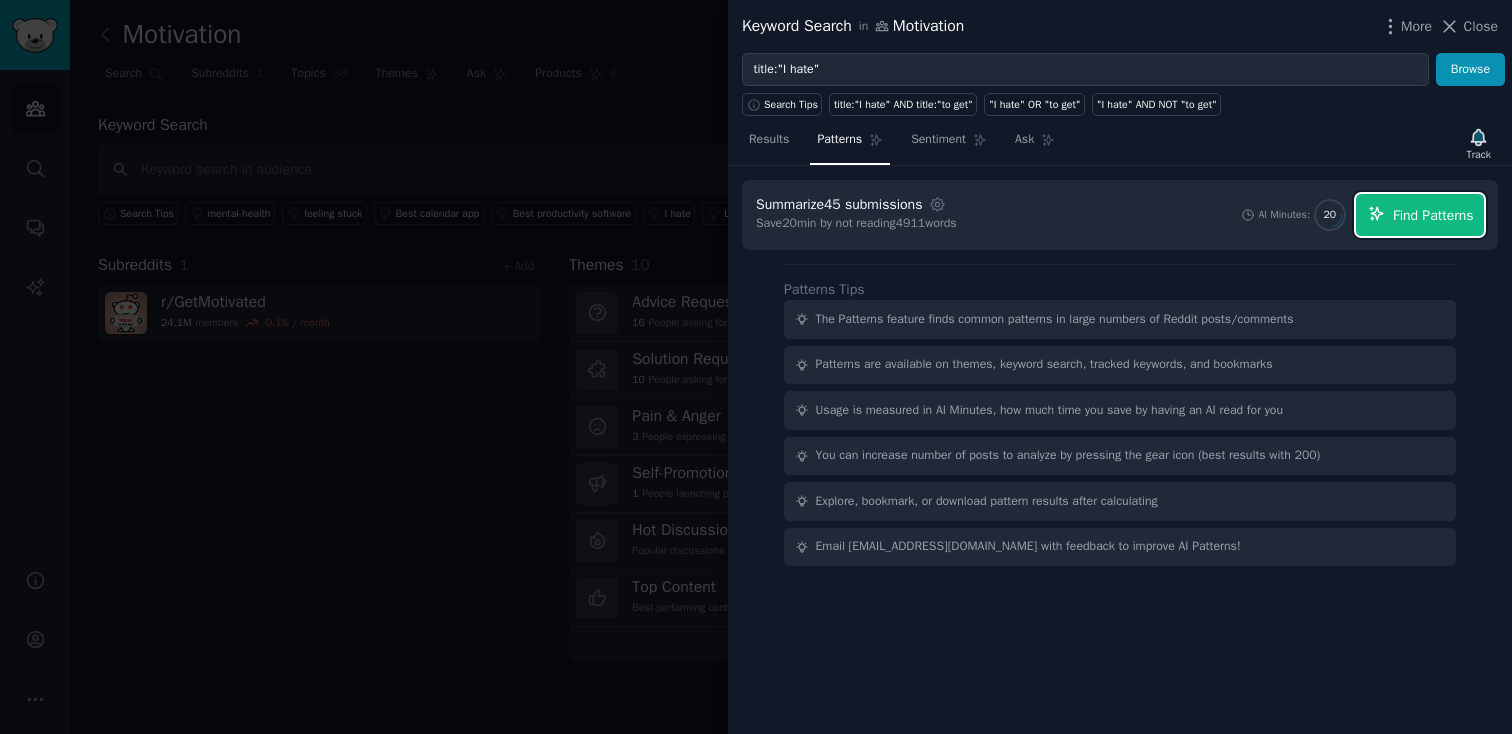 click on "Find Patterns" at bounding box center [1433, 215] 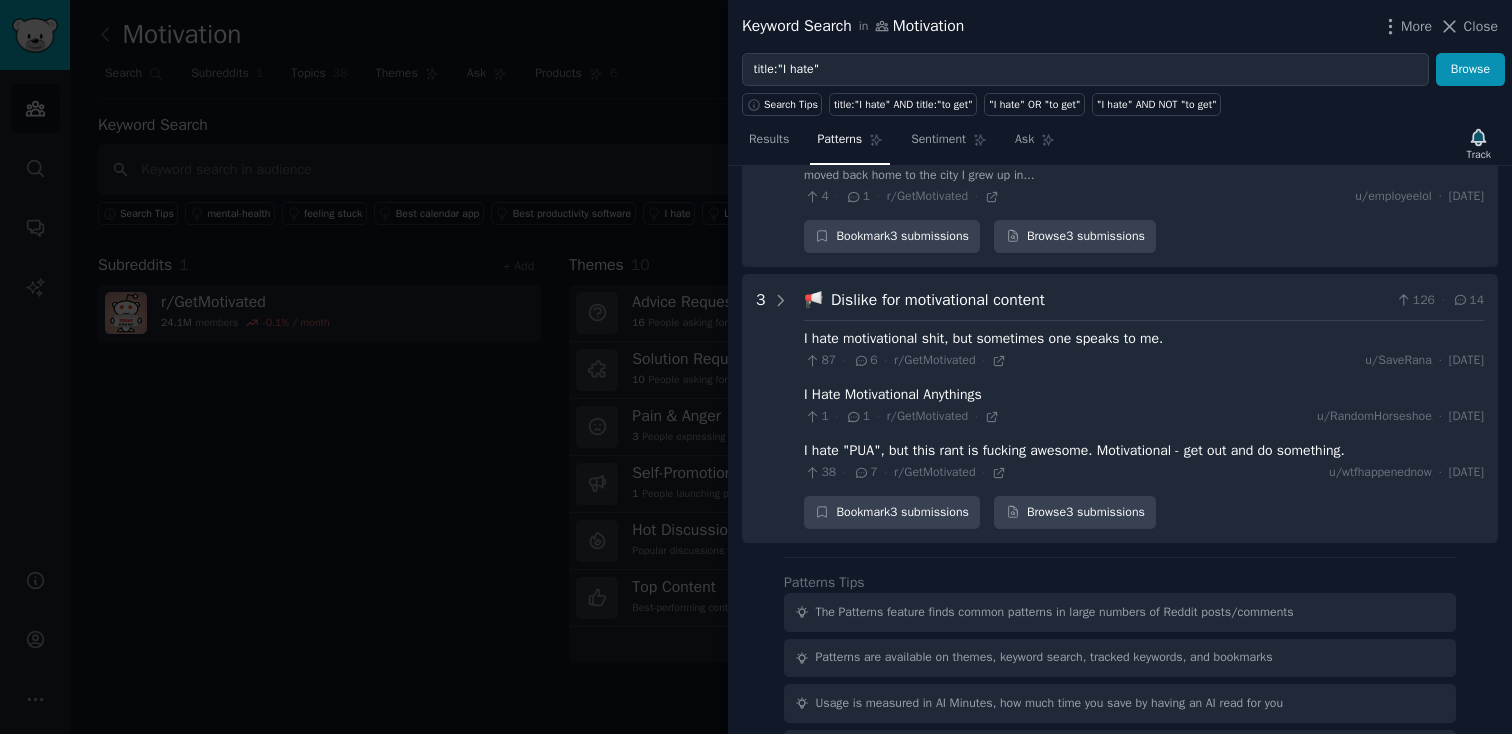 scroll, scrollTop: 1779, scrollLeft: 0, axis: vertical 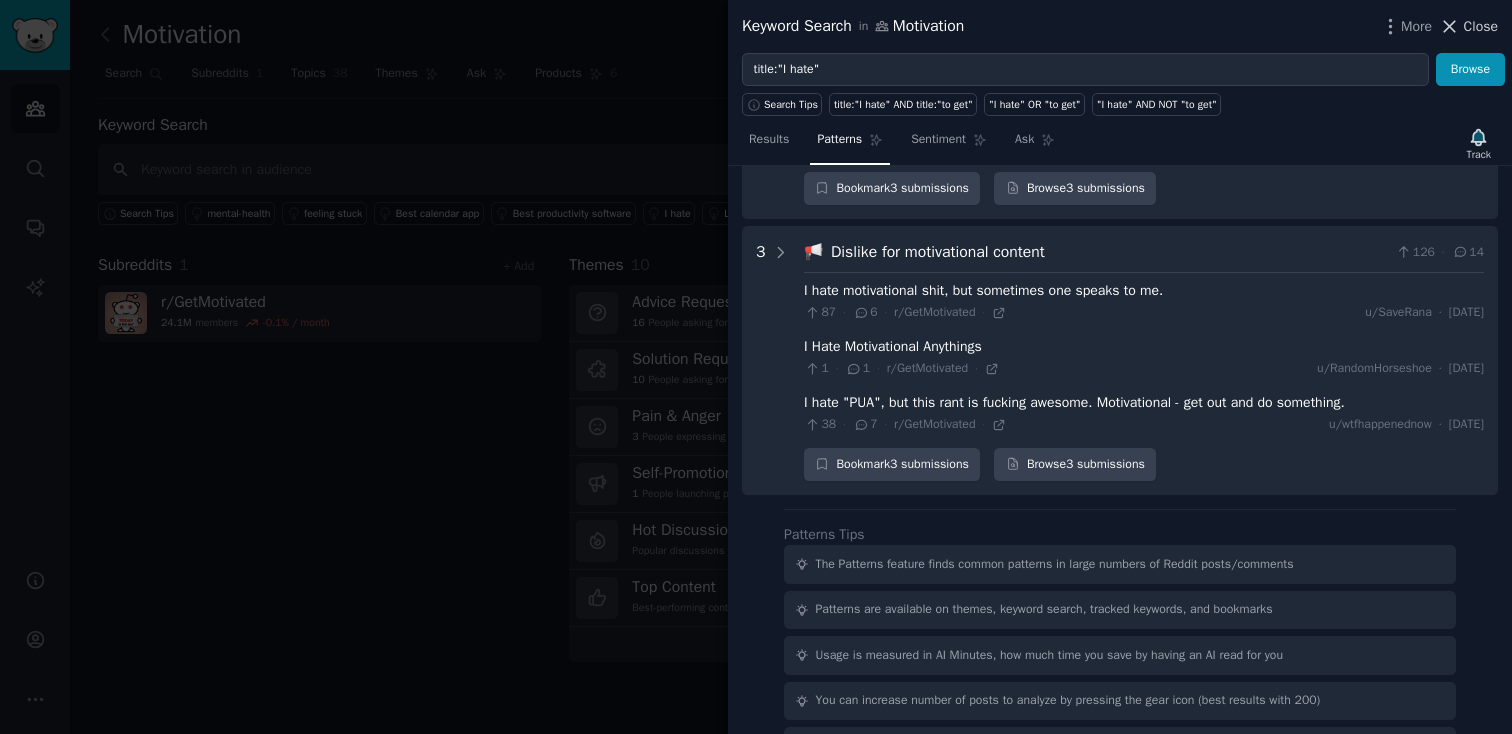 click on "Close" at bounding box center [1481, 26] 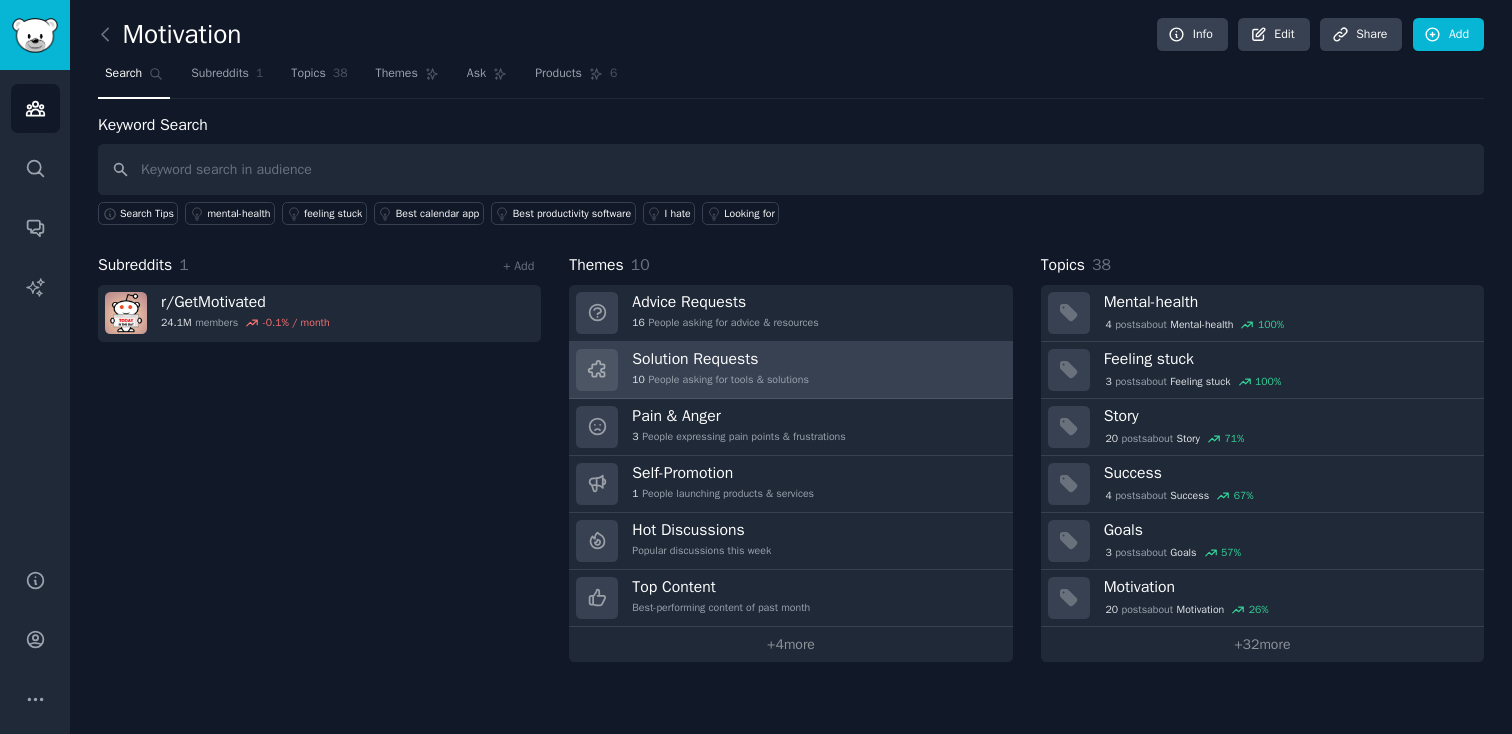 click on "Solution Requests 10 People asking for tools & solutions" at bounding box center (790, 370) 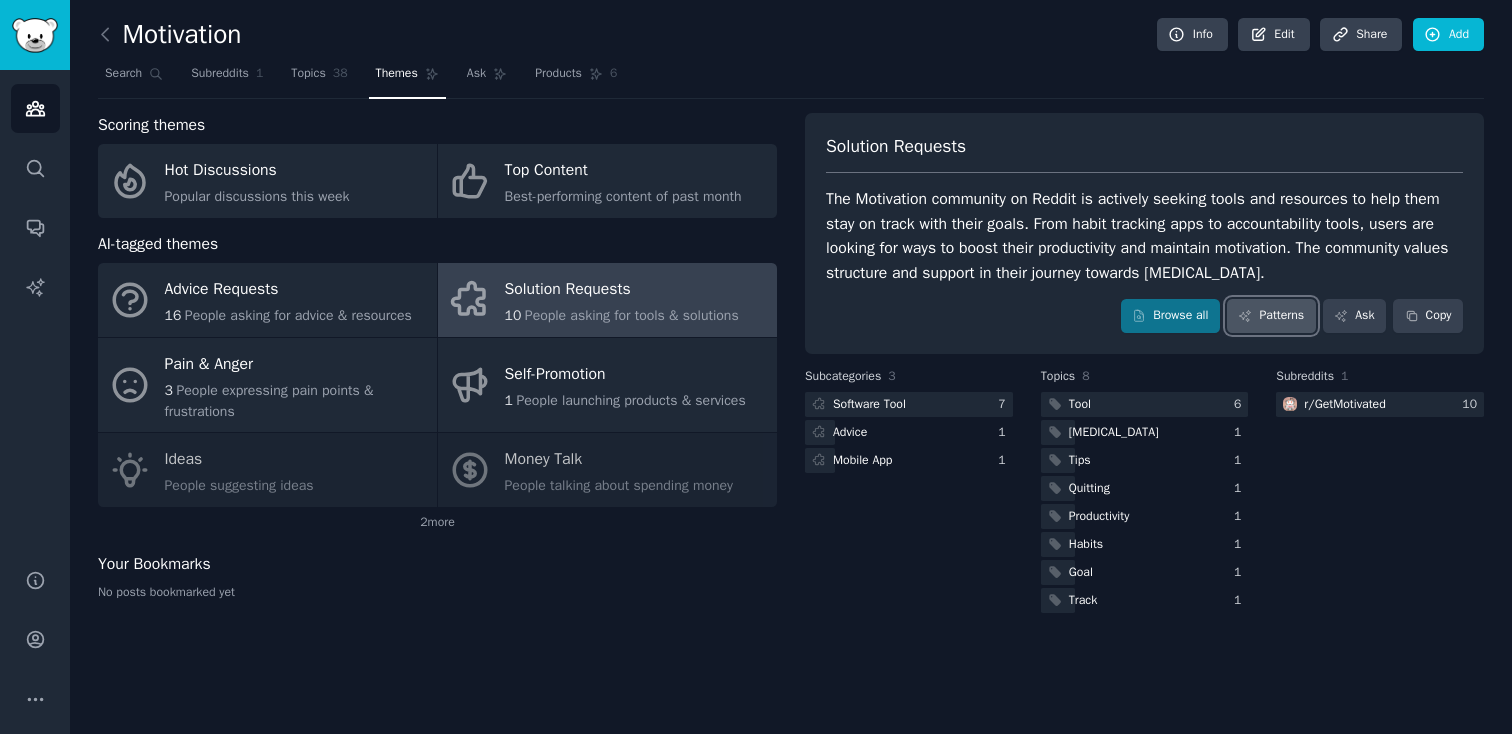 click on "Patterns" at bounding box center [1271, 316] 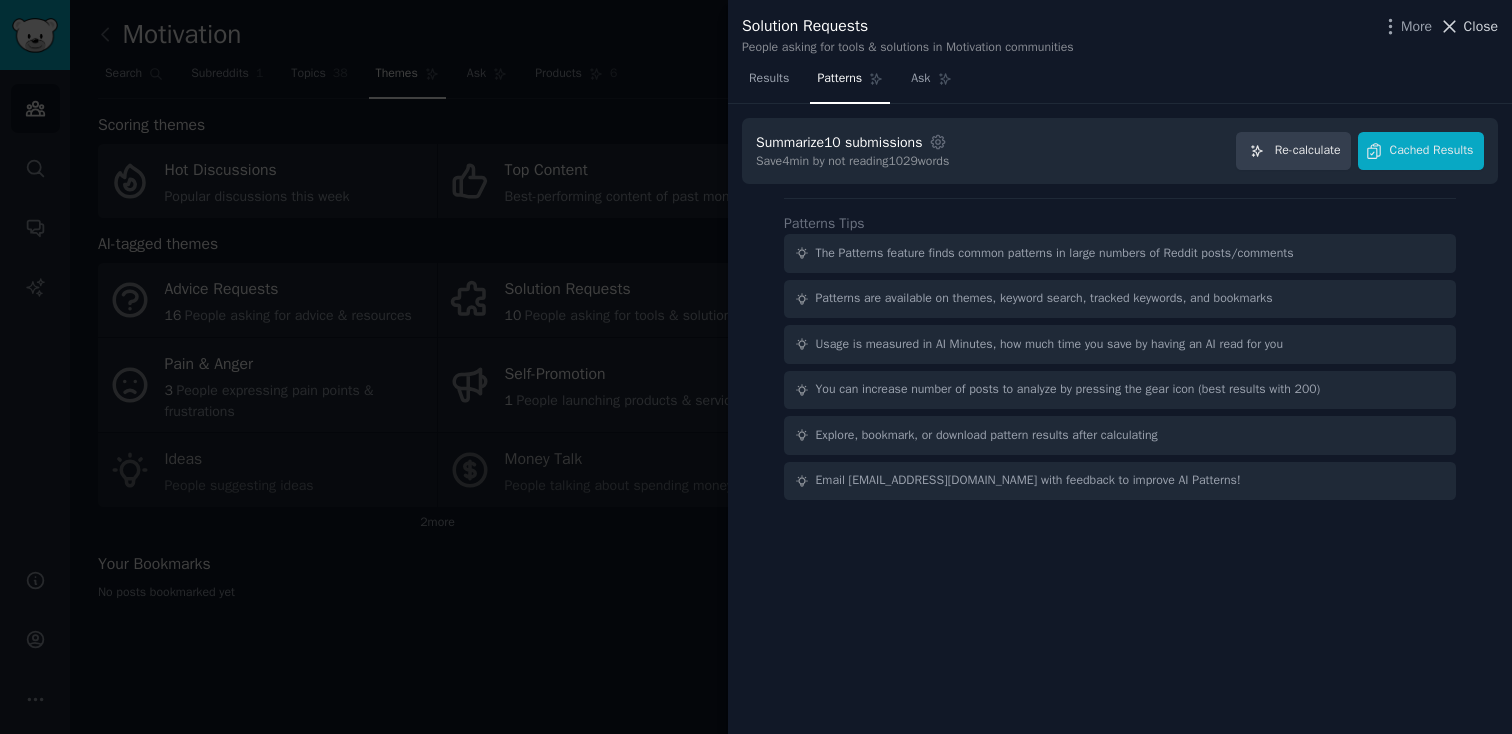 click on "Close" at bounding box center [1481, 26] 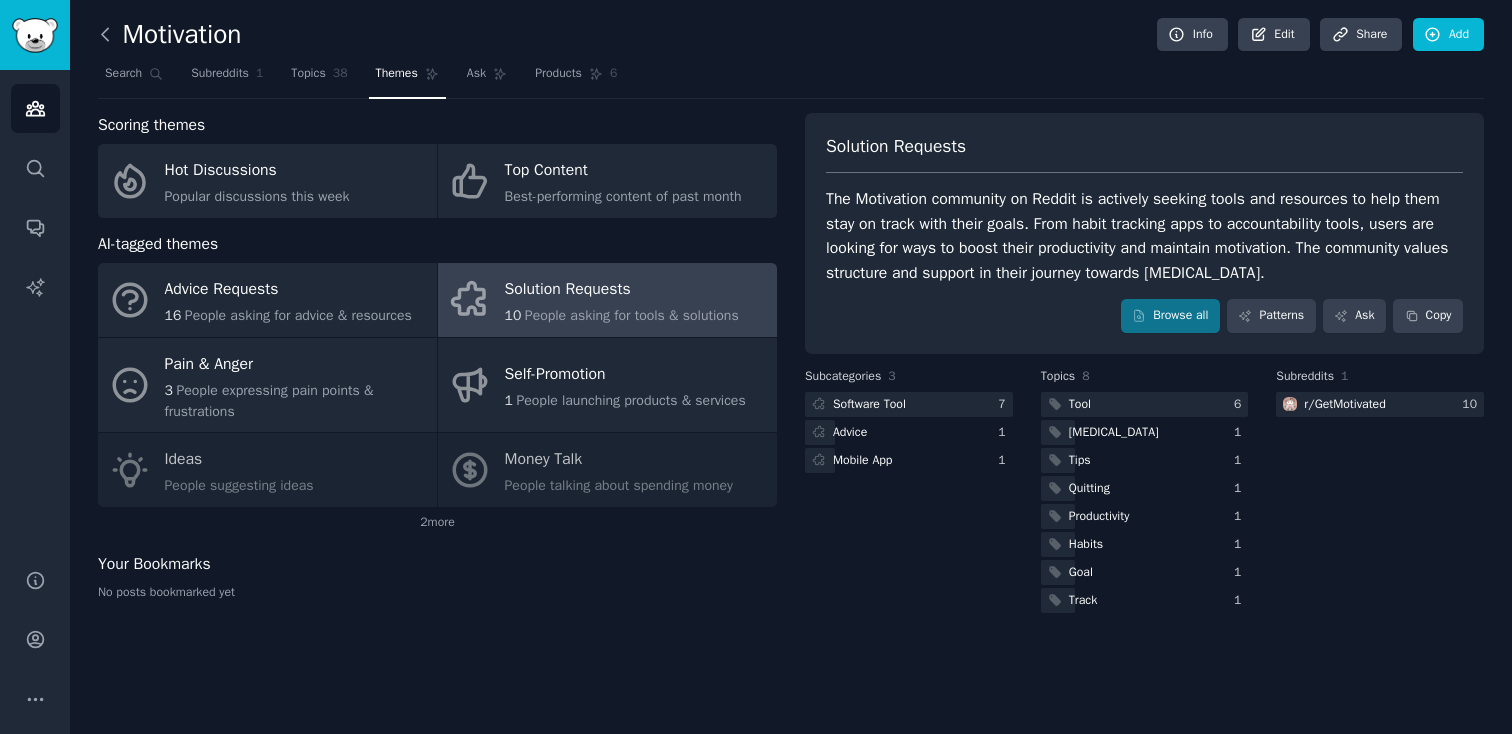 click 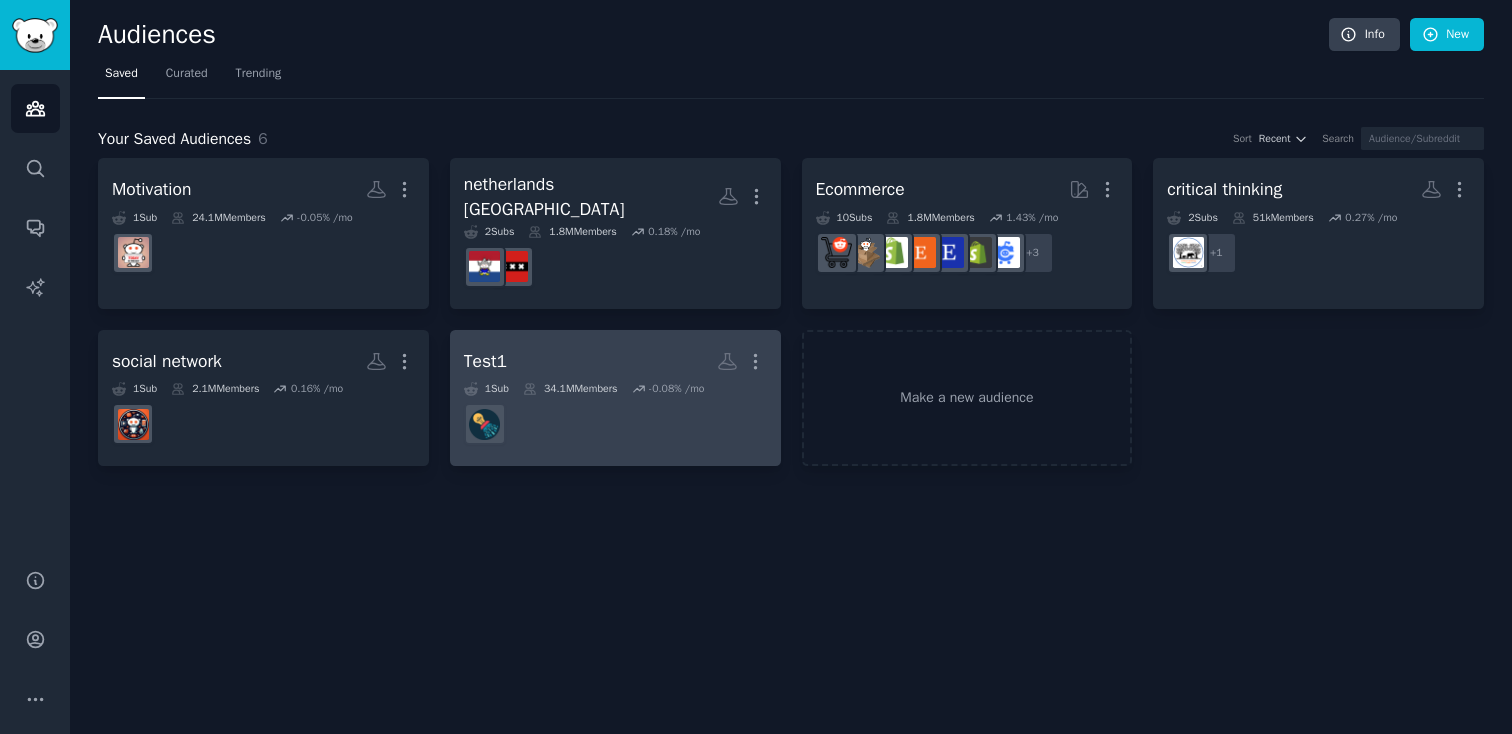 click on "Test1 More" at bounding box center (615, 361) 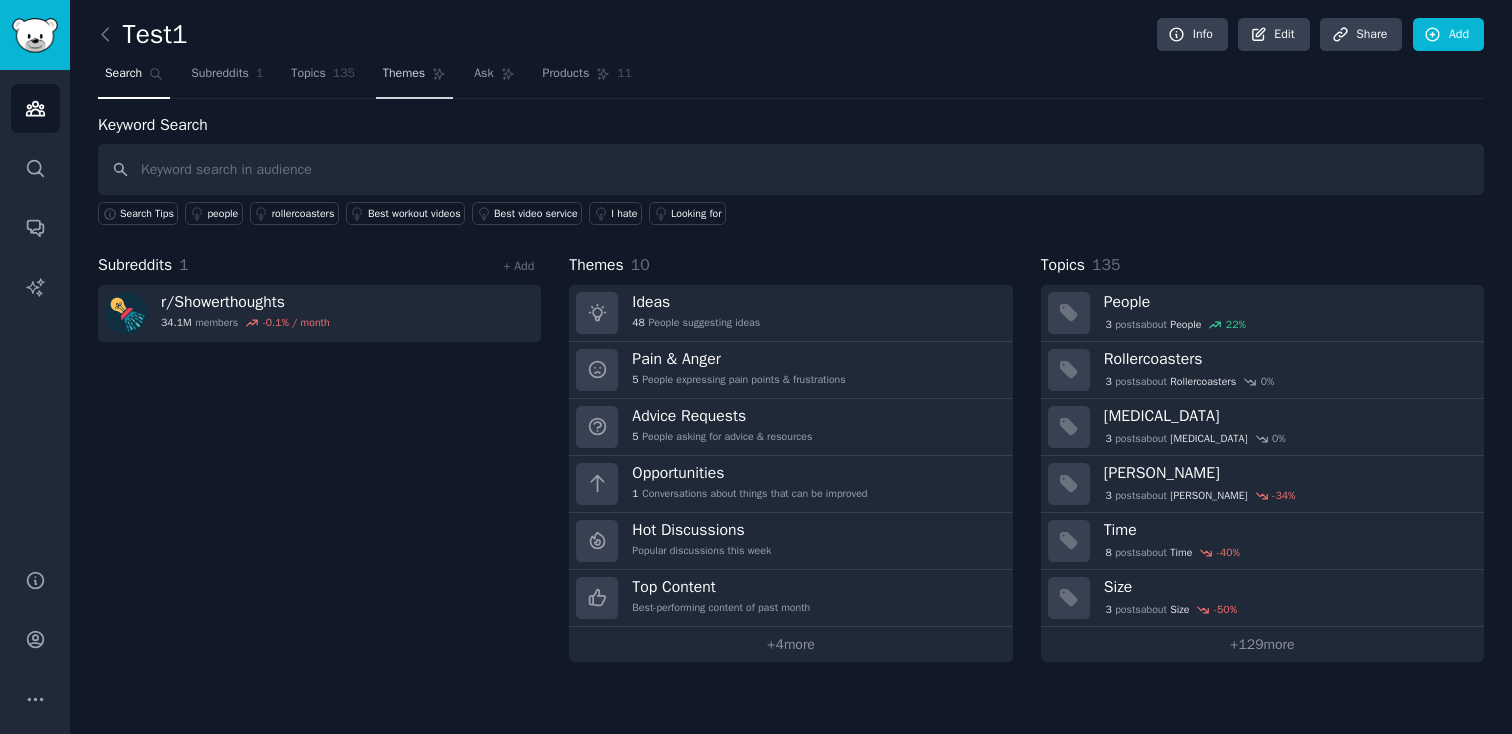 click on "Themes" at bounding box center (414, 78) 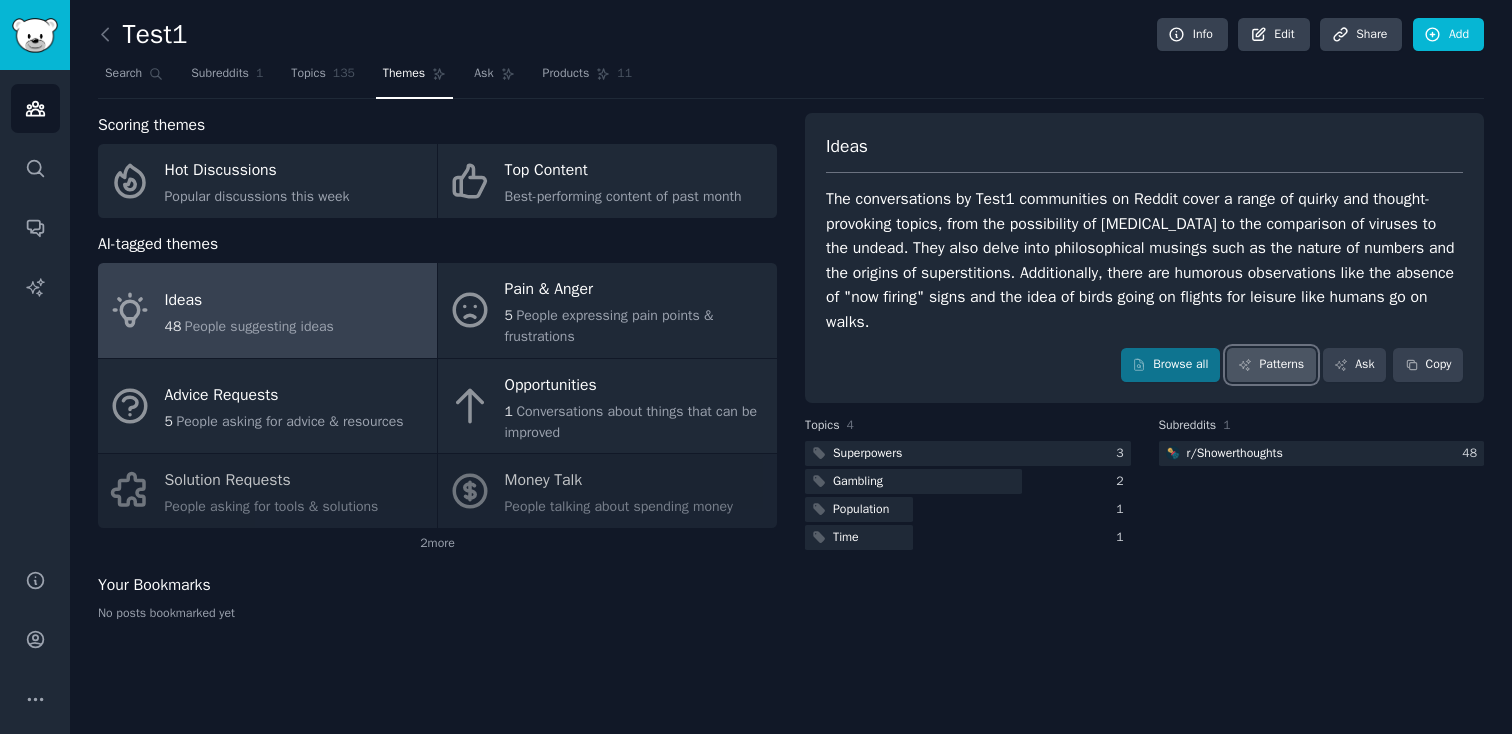 click on "Patterns" at bounding box center (1271, 365) 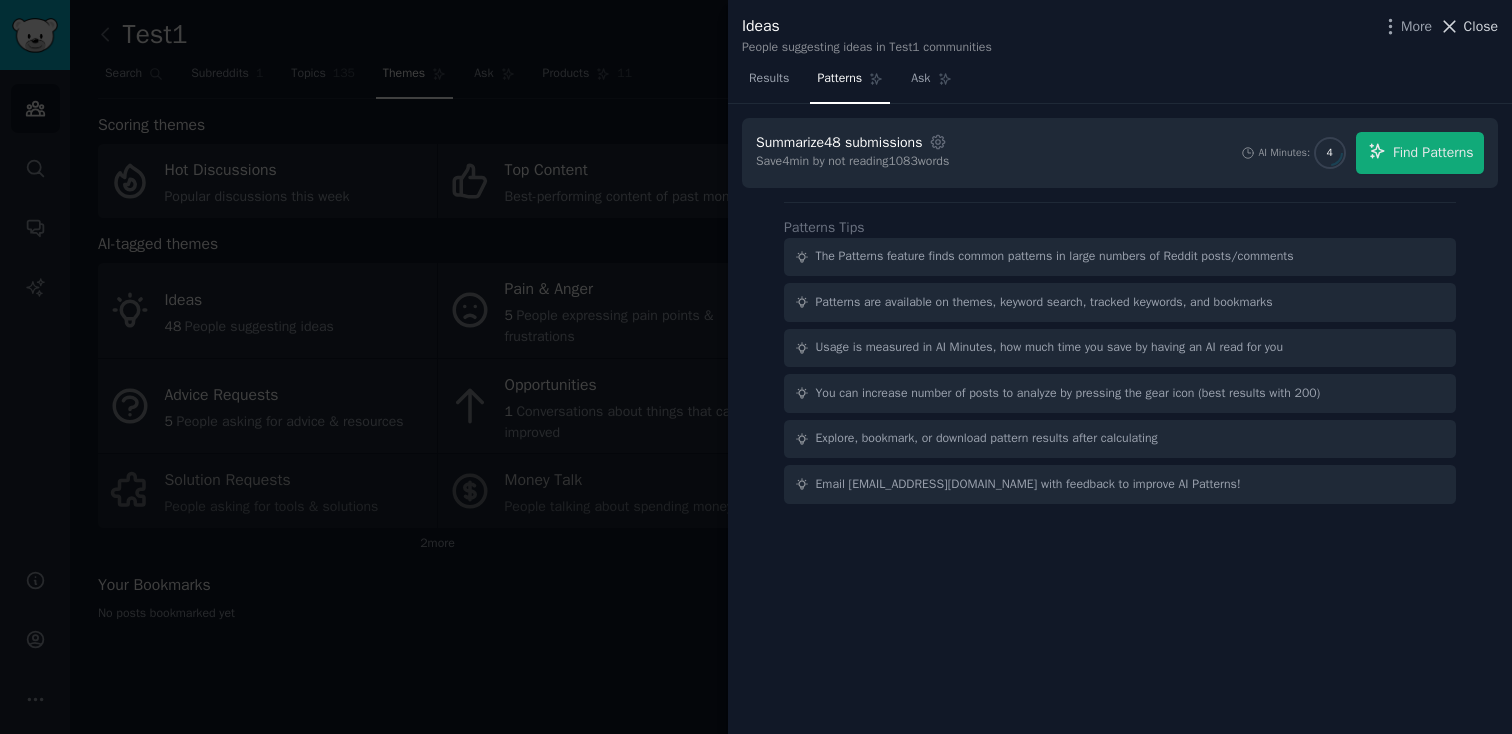 click on "Close" at bounding box center [1481, 26] 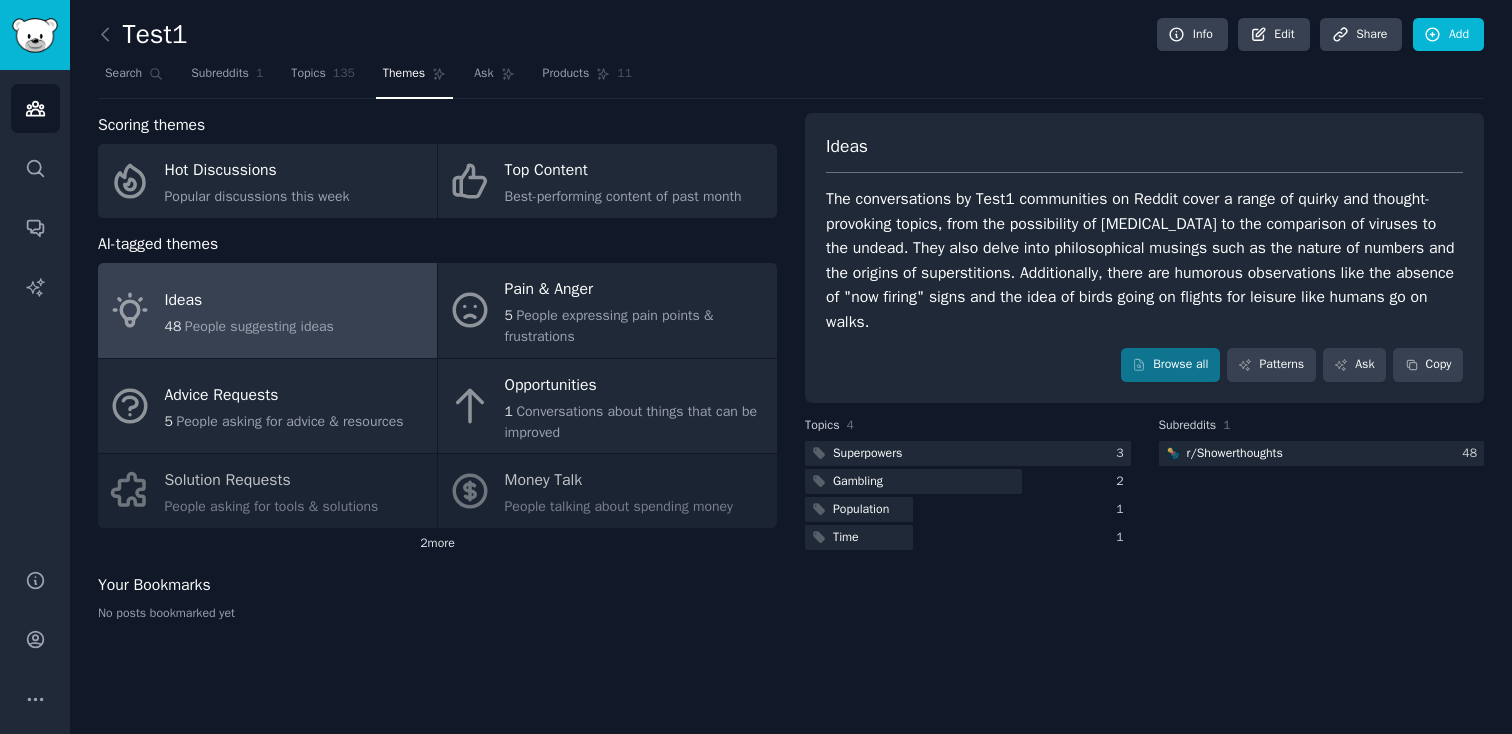click on "2  more" 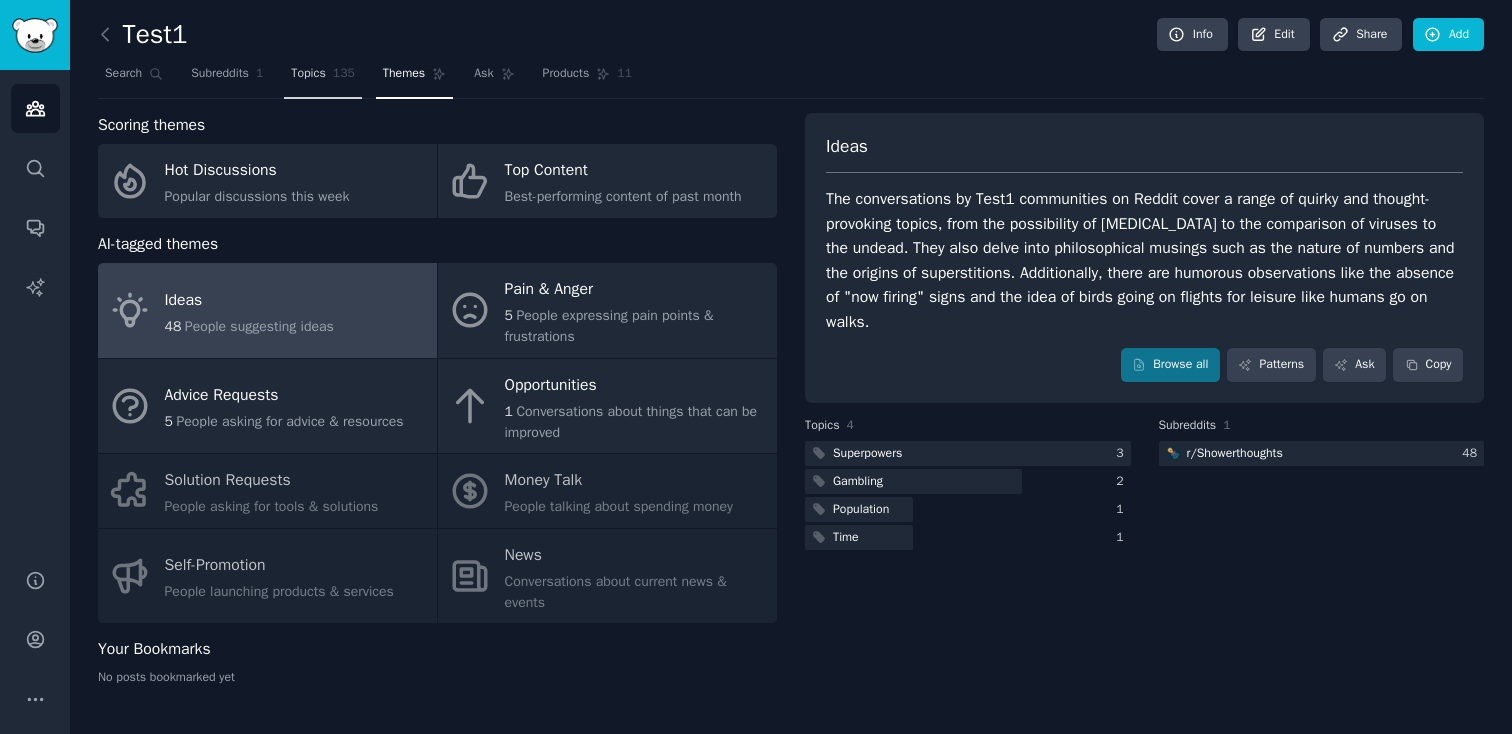click on "135" 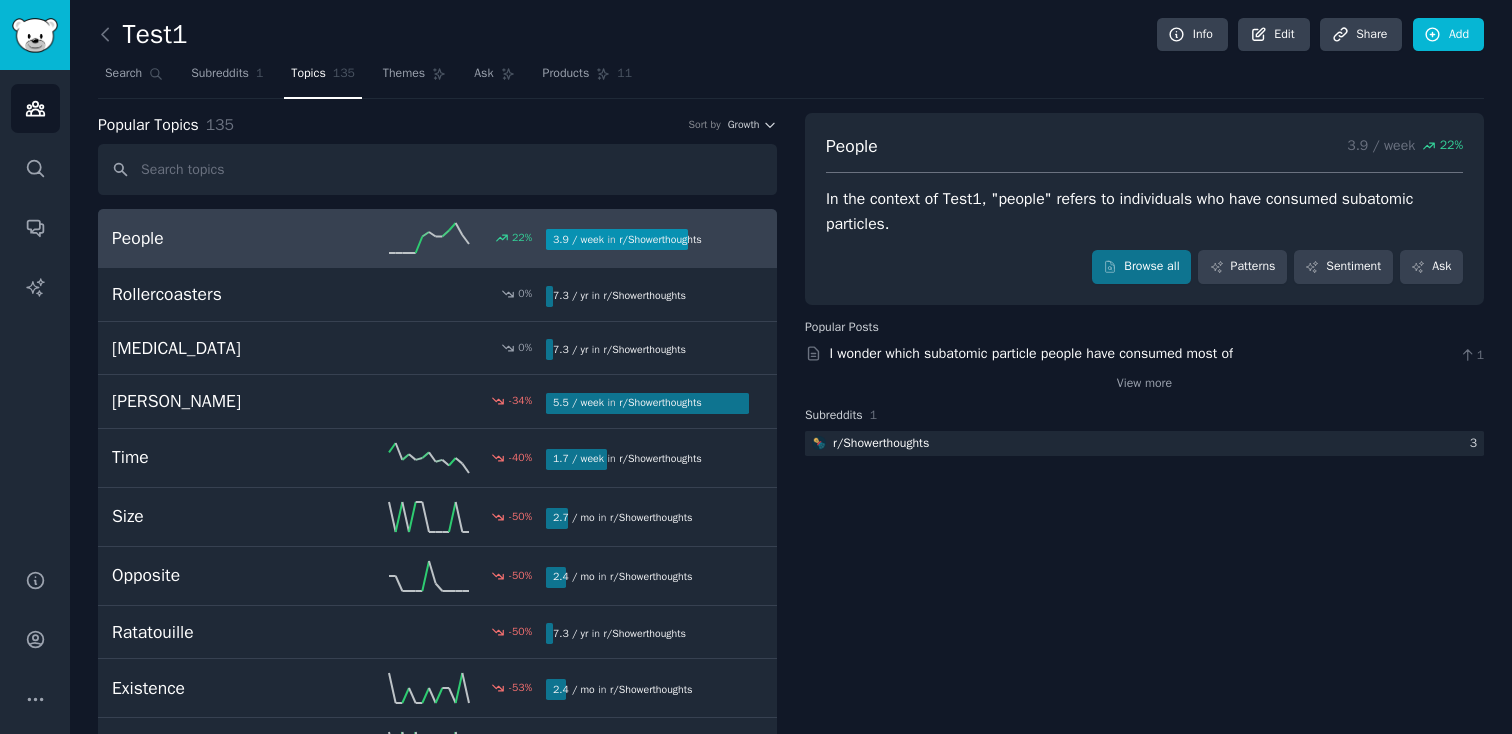 click on "People" at bounding box center (220, 238) 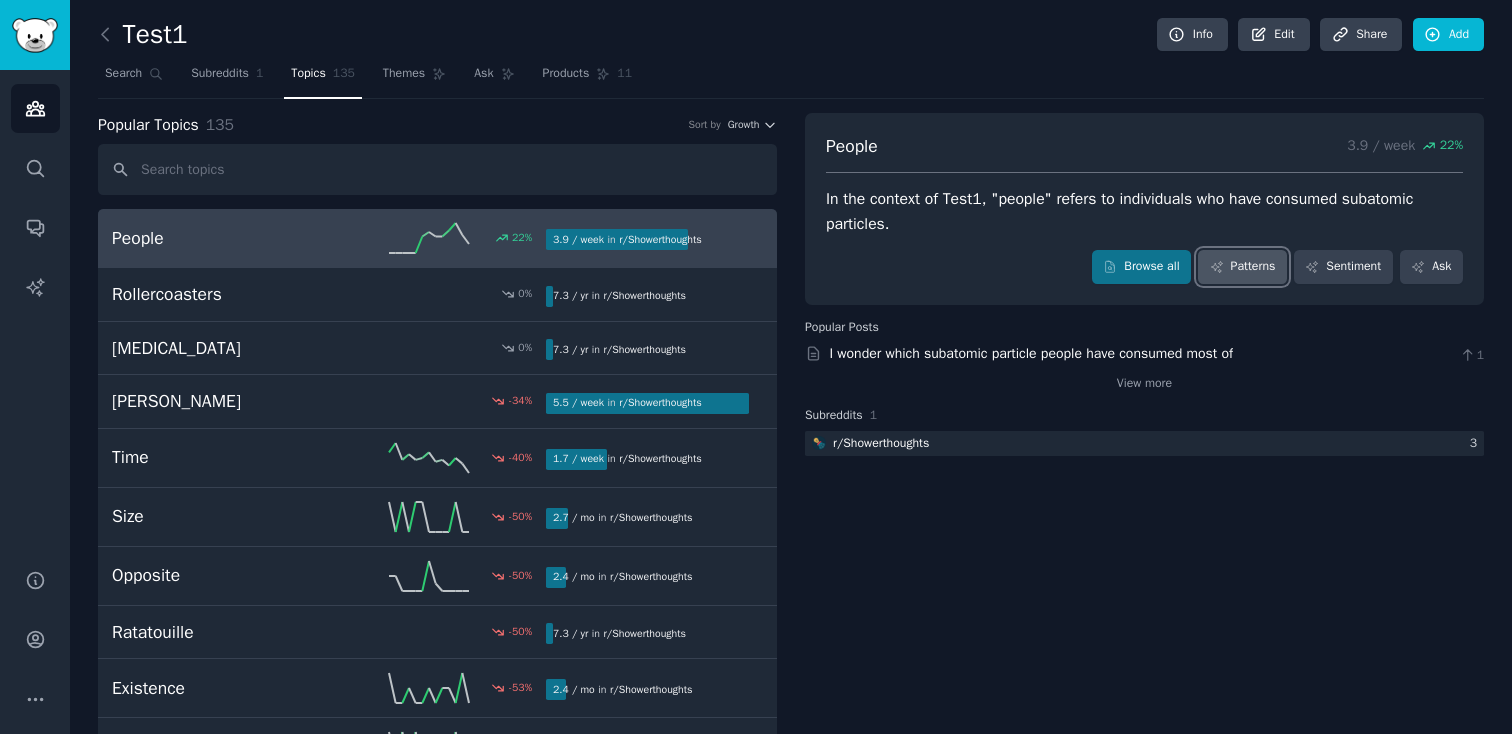 click on "Patterns" at bounding box center (1242, 267) 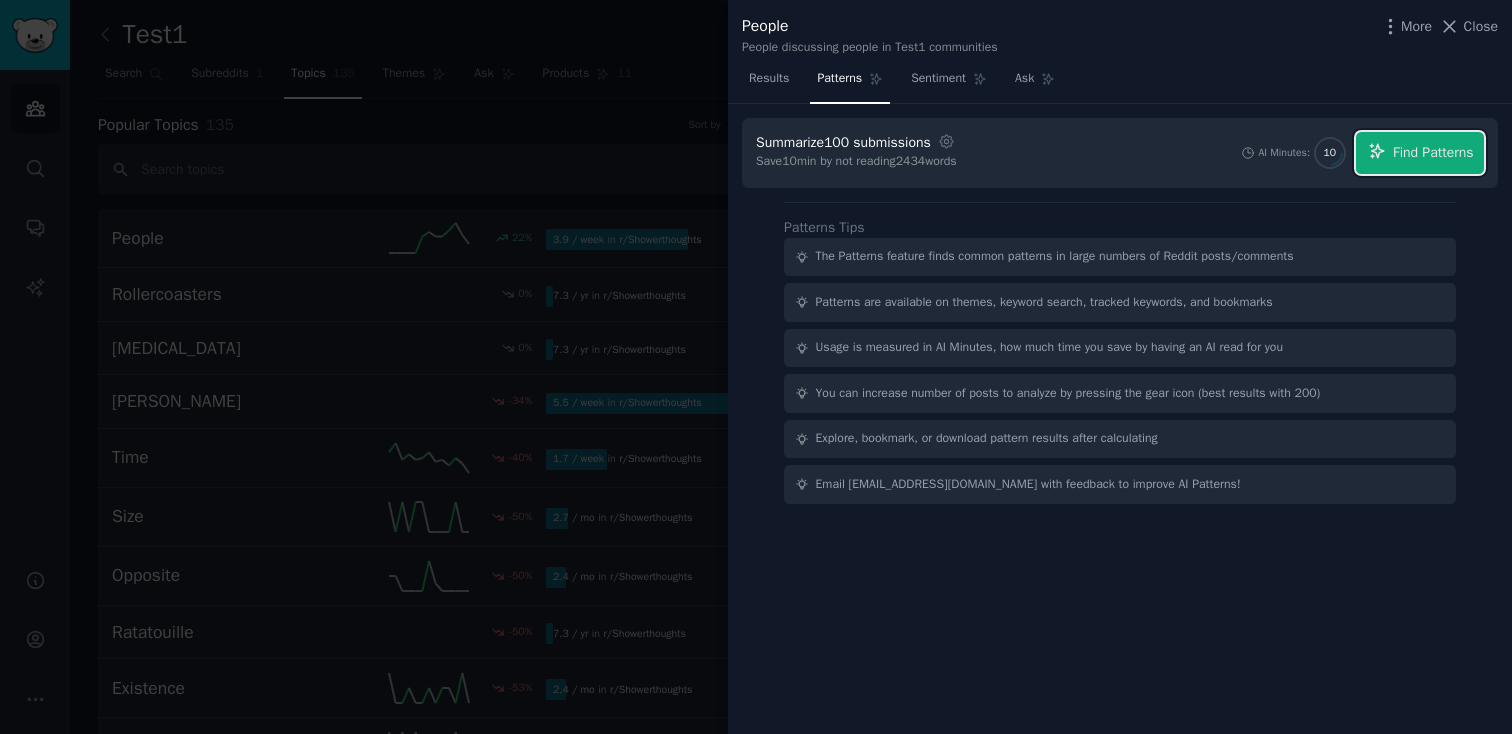 click on "Find Patterns" at bounding box center [1420, 153] 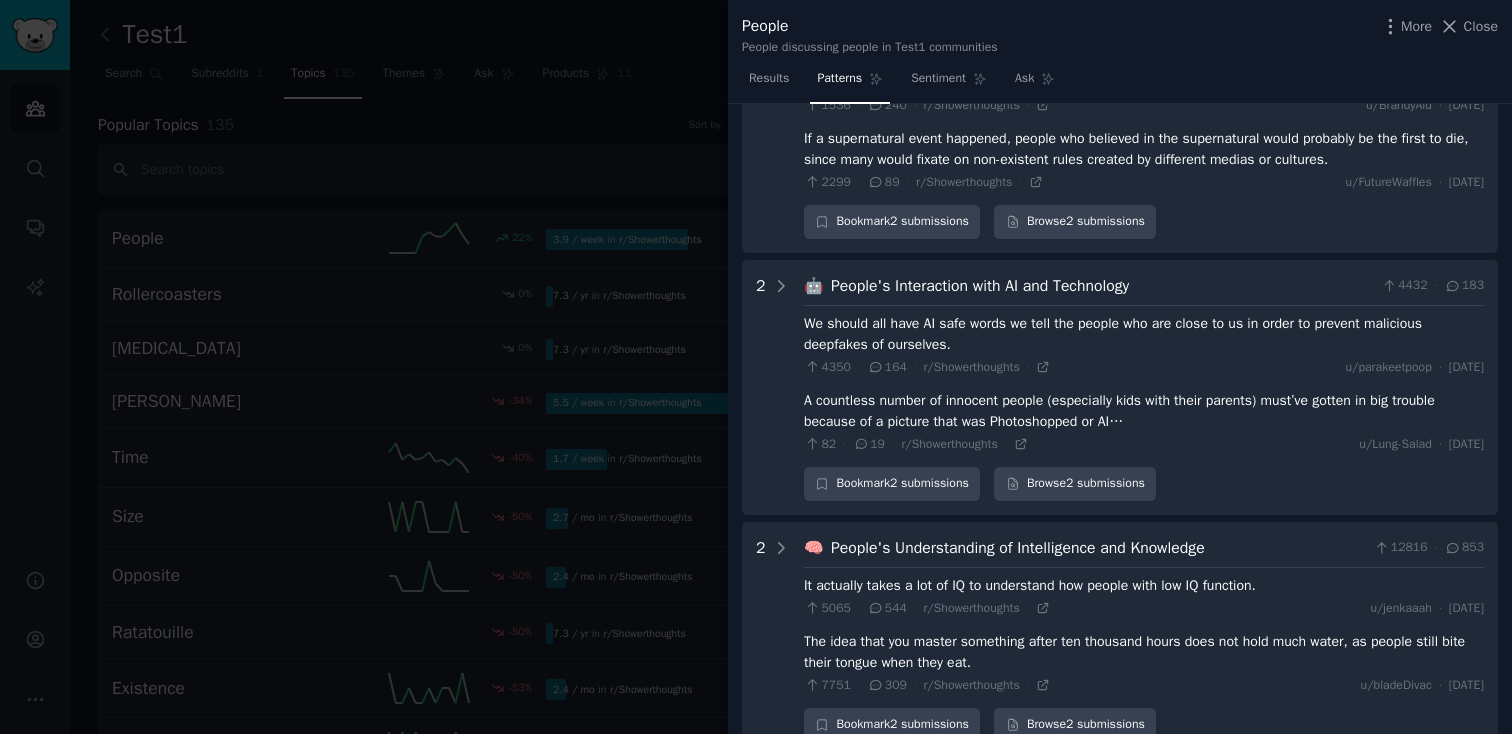 scroll, scrollTop: 1664, scrollLeft: 0, axis: vertical 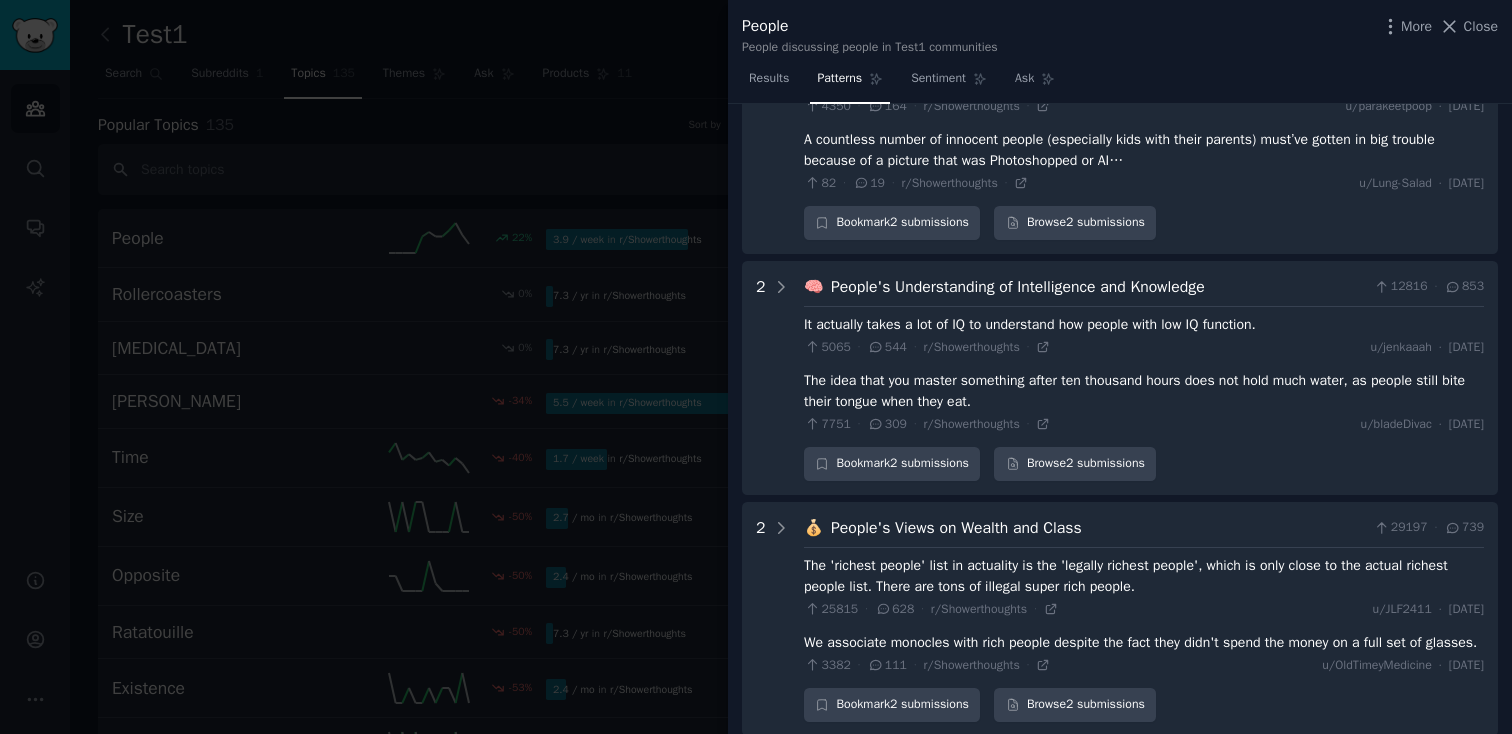 click on "5065 · 544 · r/Showerthoughts · u/[GEOGRAPHIC_DATA] · [DATE]" at bounding box center (1144, 348) 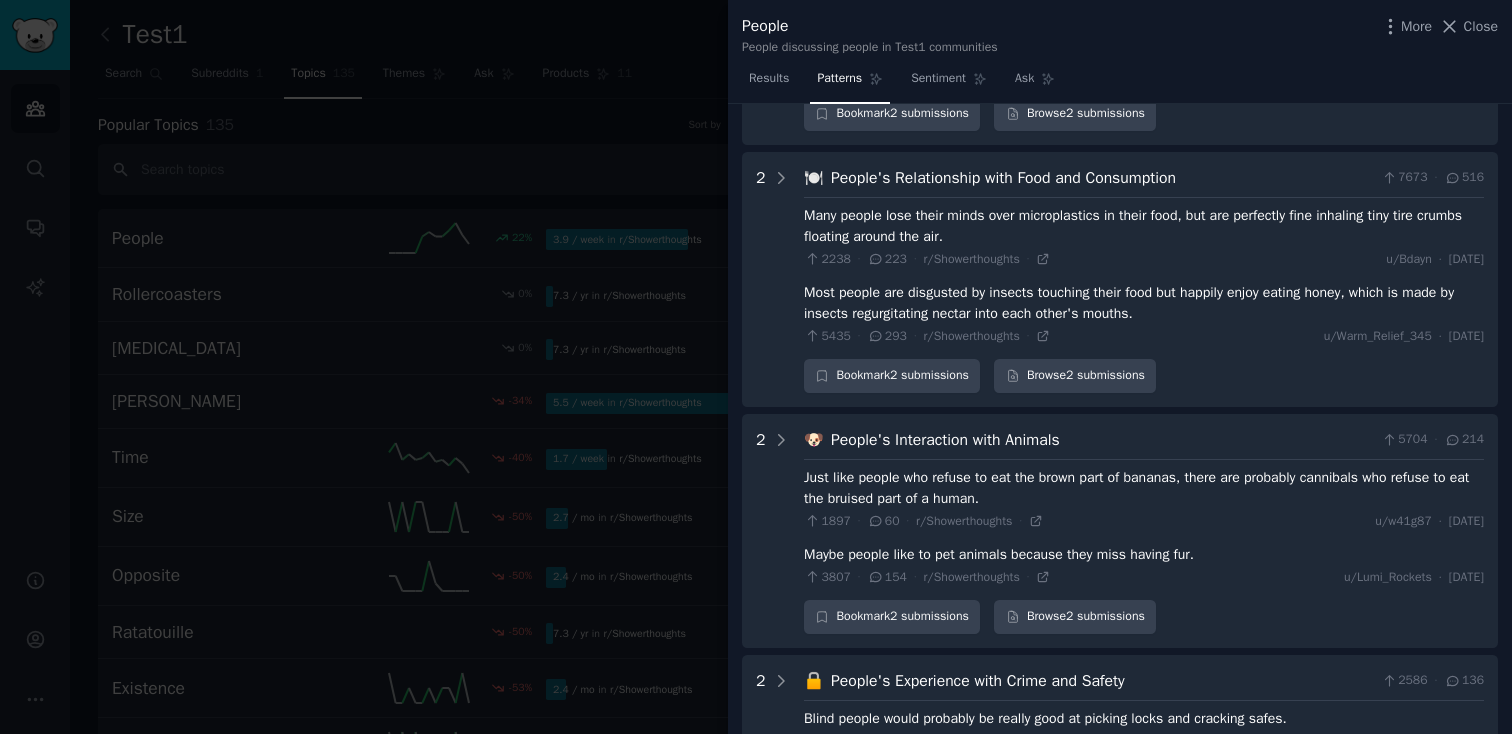 scroll, scrollTop: 2410, scrollLeft: 0, axis: vertical 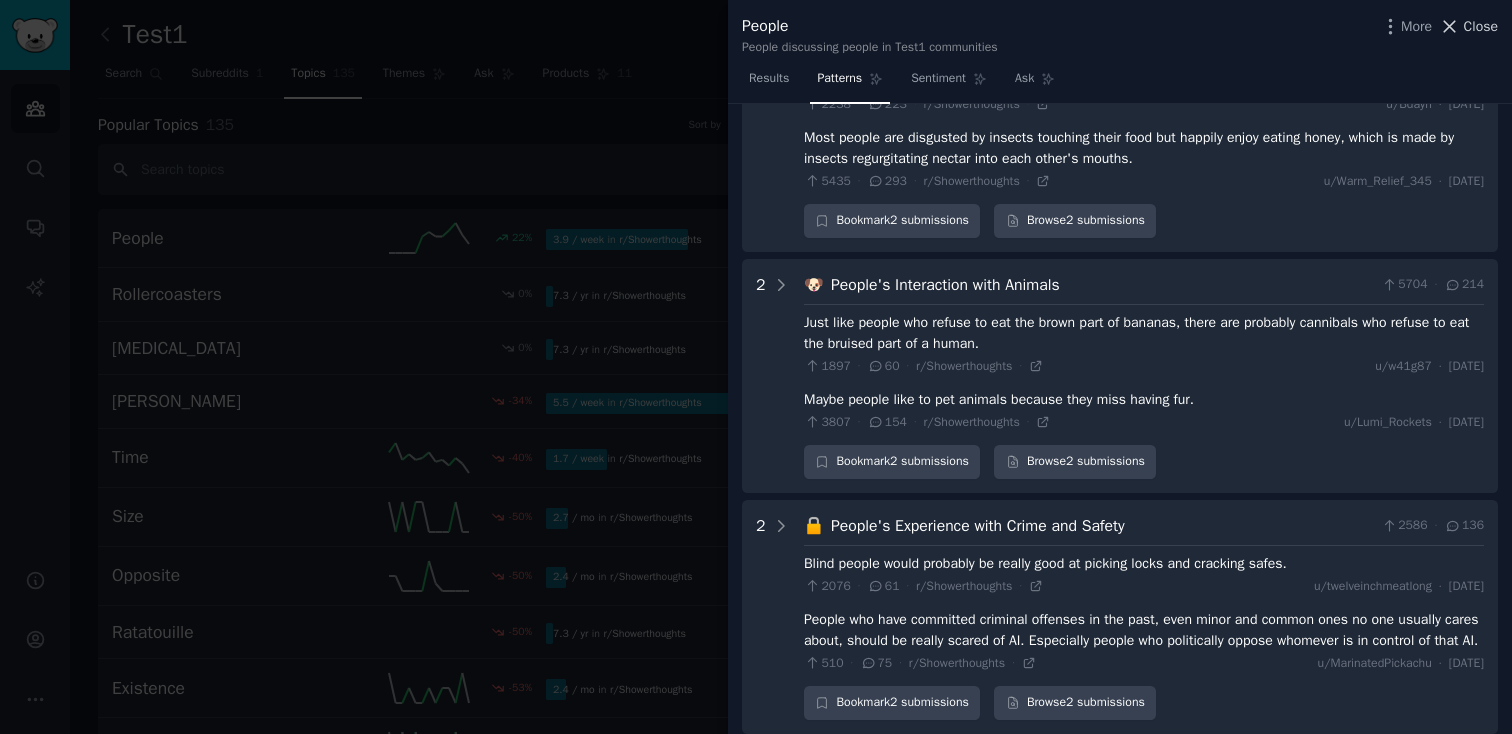 click on "Close" at bounding box center (1481, 26) 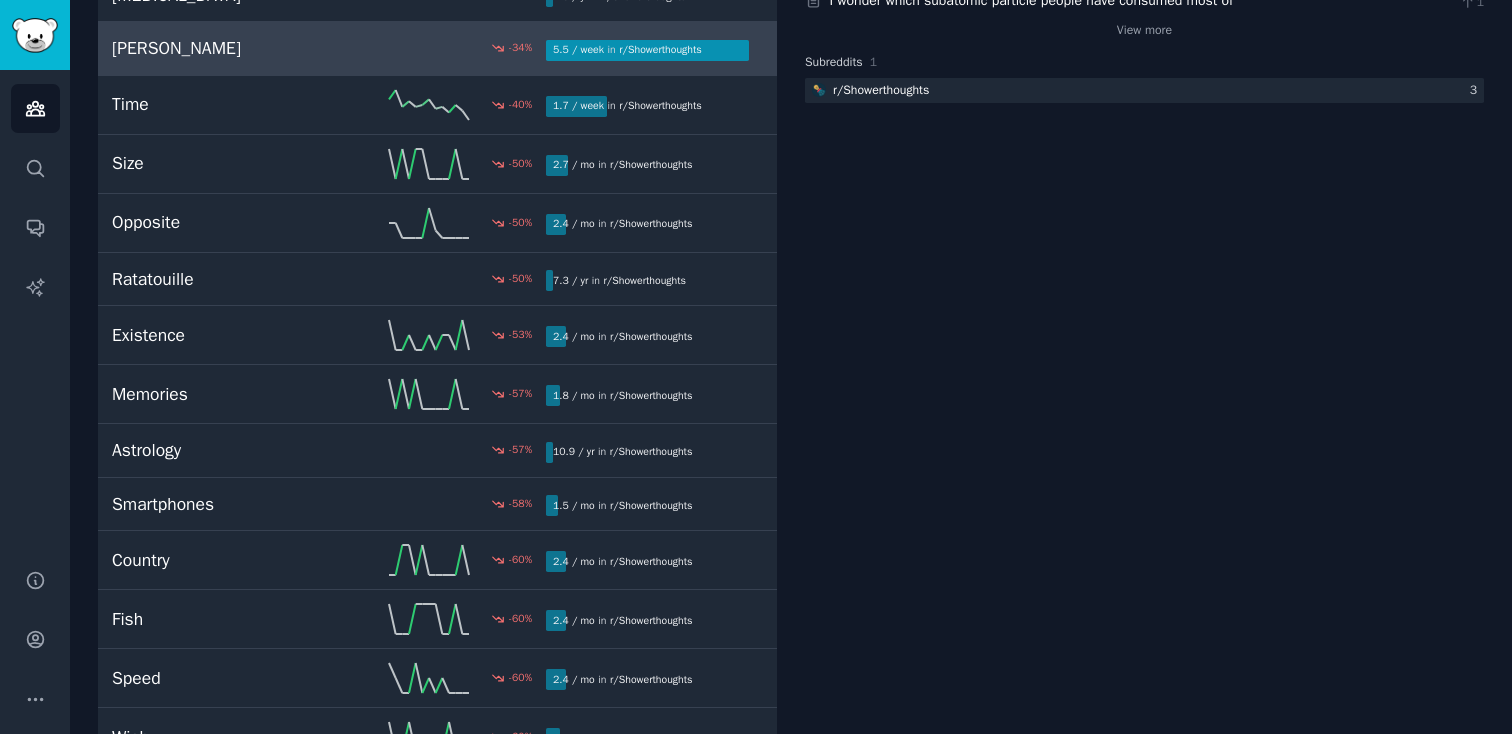scroll, scrollTop: 0, scrollLeft: 0, axis: both 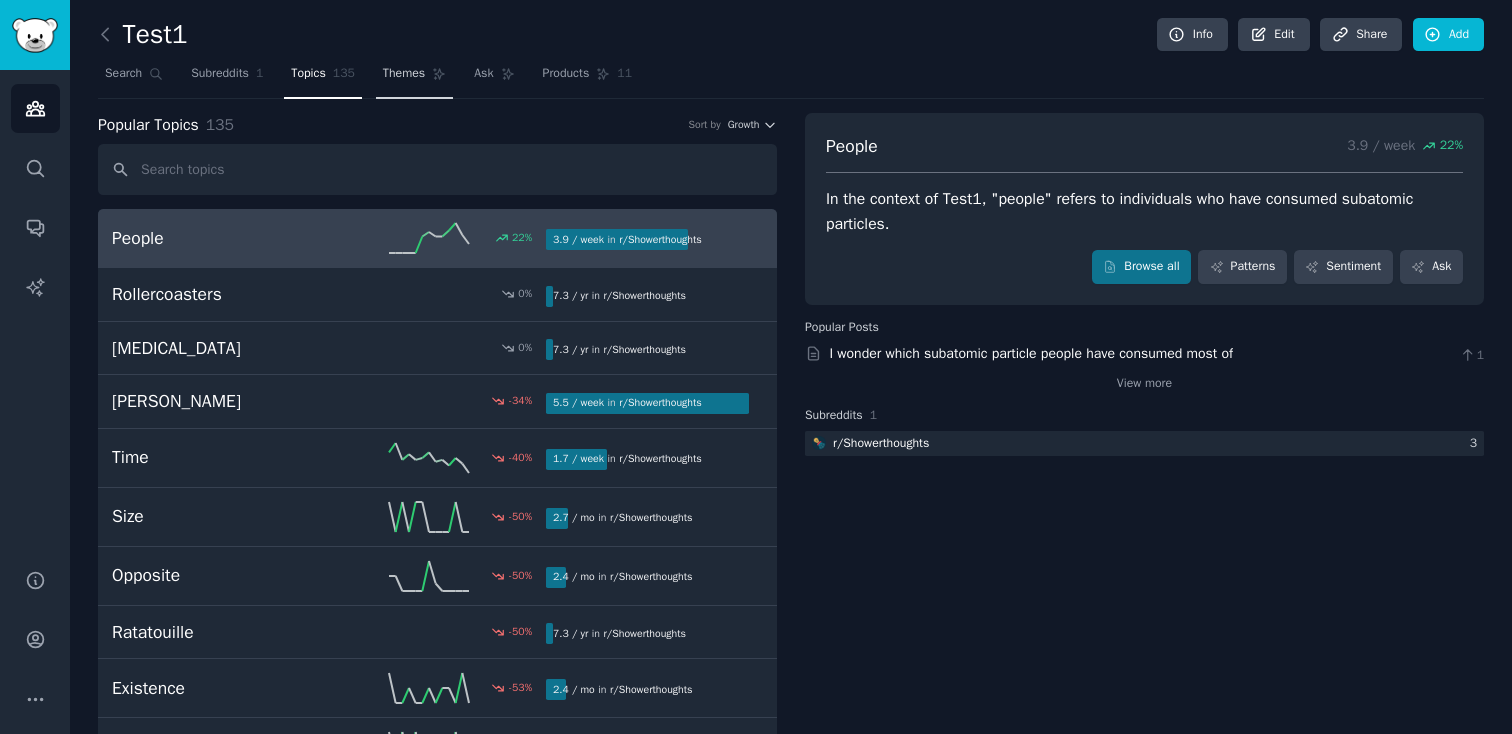 click on "Themes" at bounding box center (414, 78) 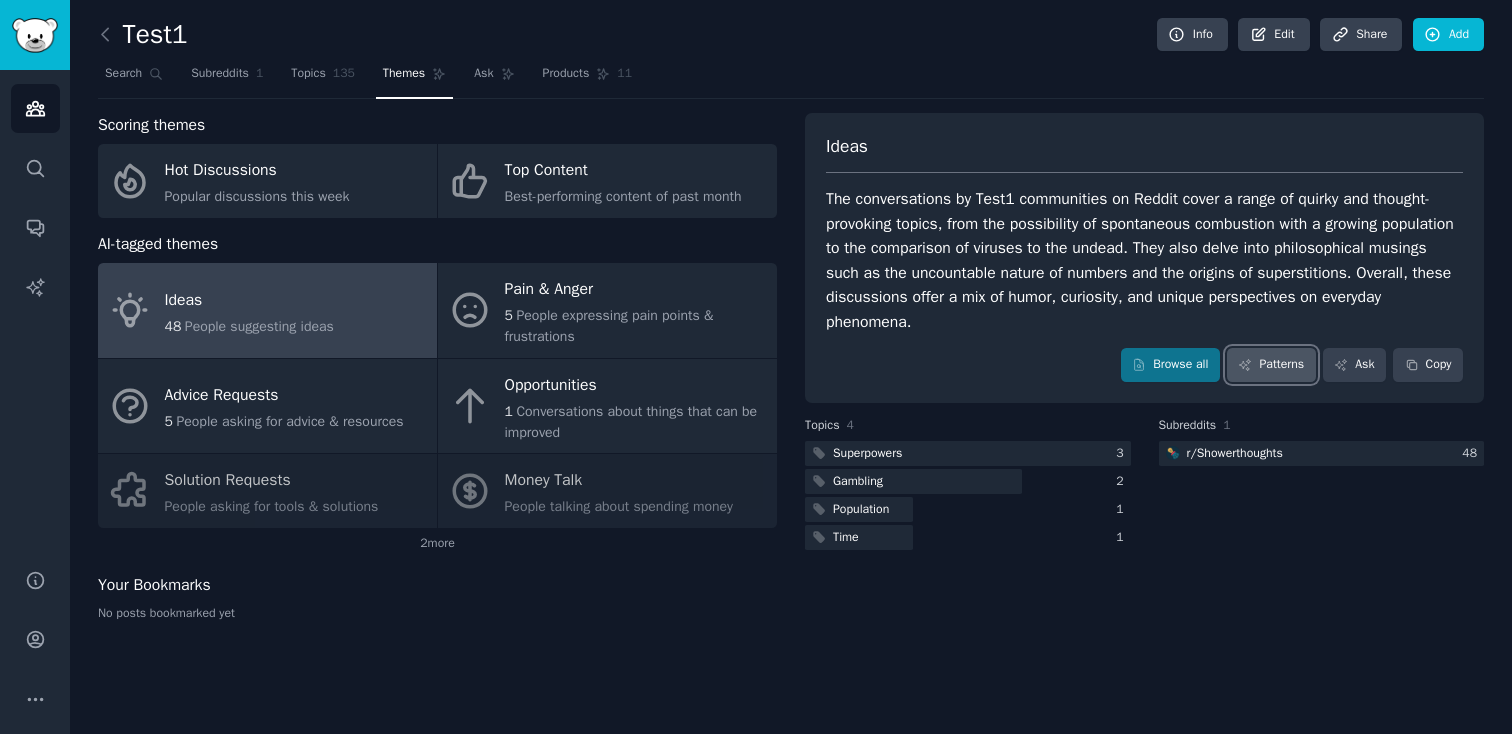 click on "Patterns" at bounding box center (1271, 365) 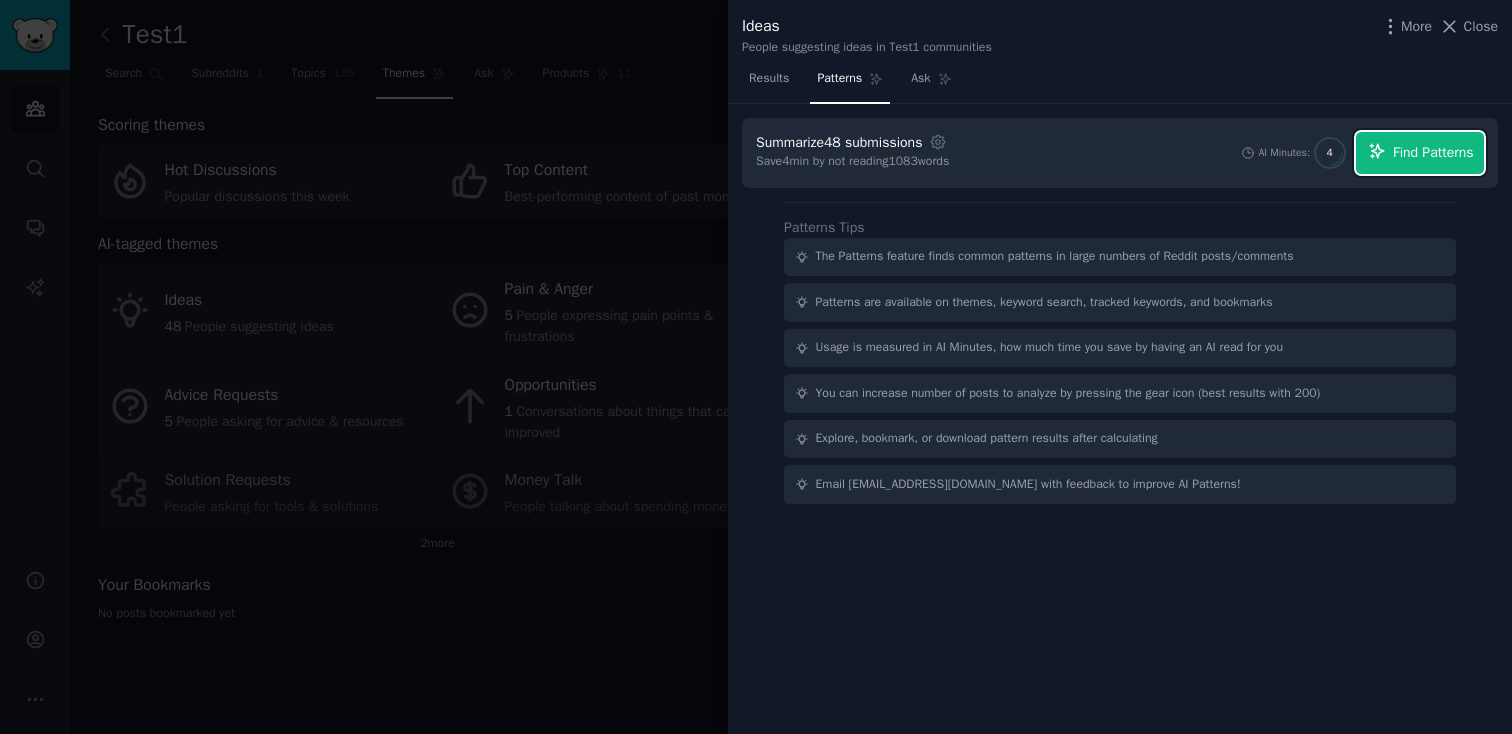 click on "Find Patterns" at bounding box center (1433, 152) 